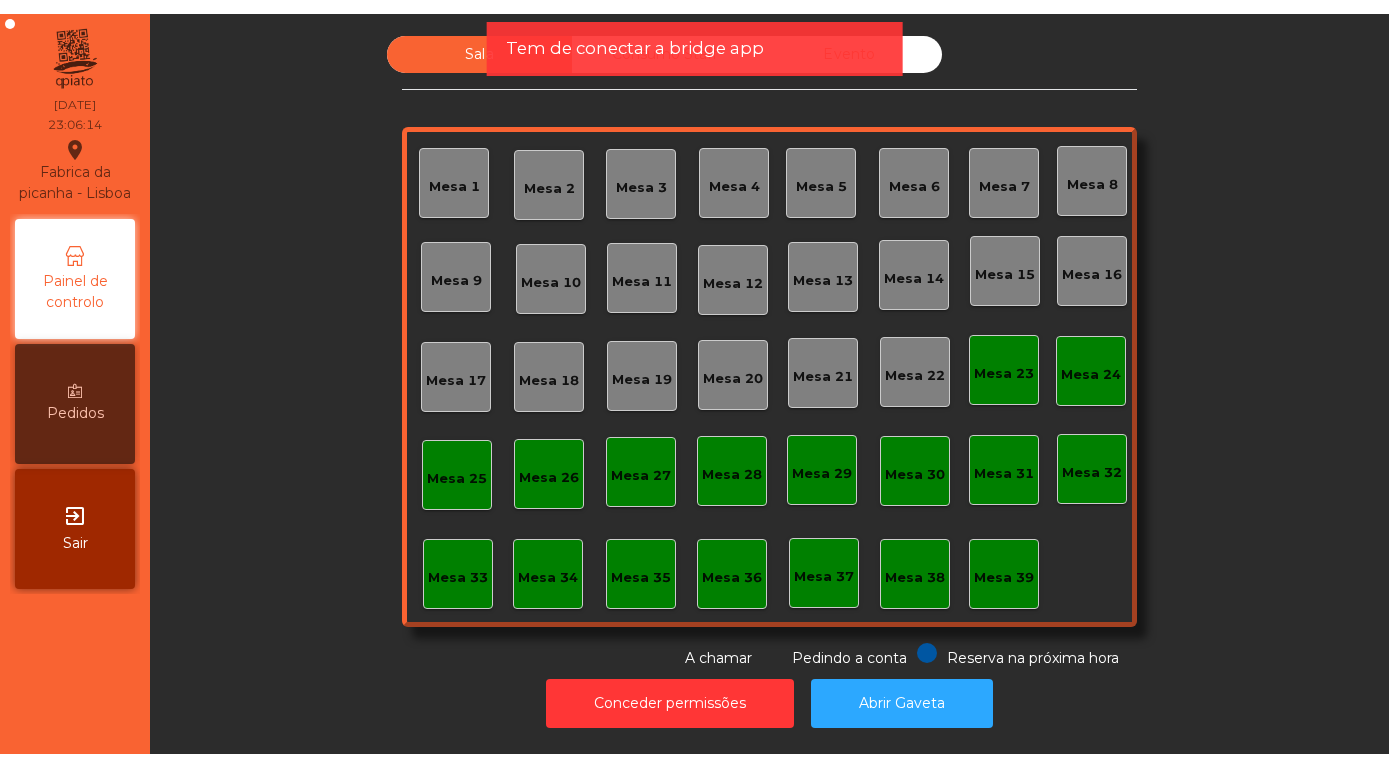 scroll, scrollTop: 0, scrollLeft: 0, axis: both 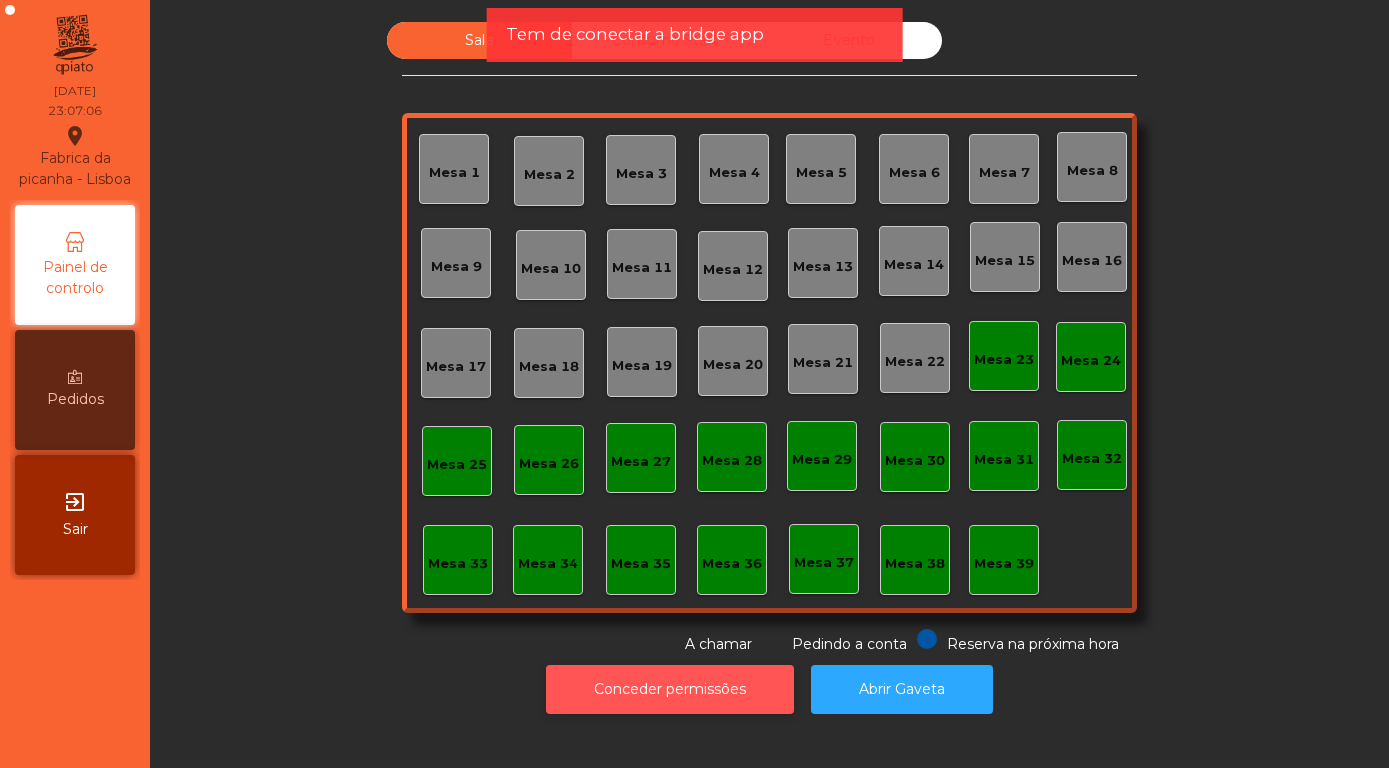 click on "Conceder permissões" 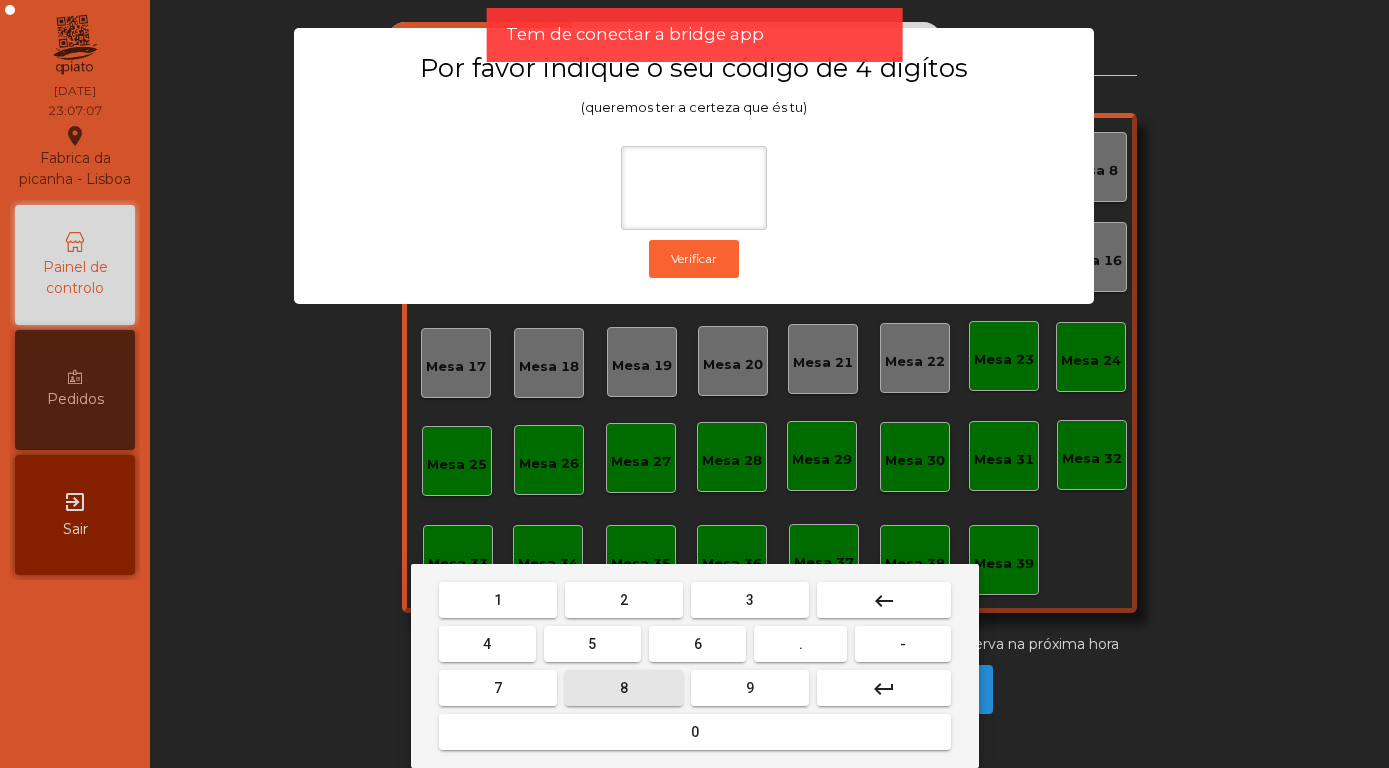 click on "8" at bounding box center [624, 688] 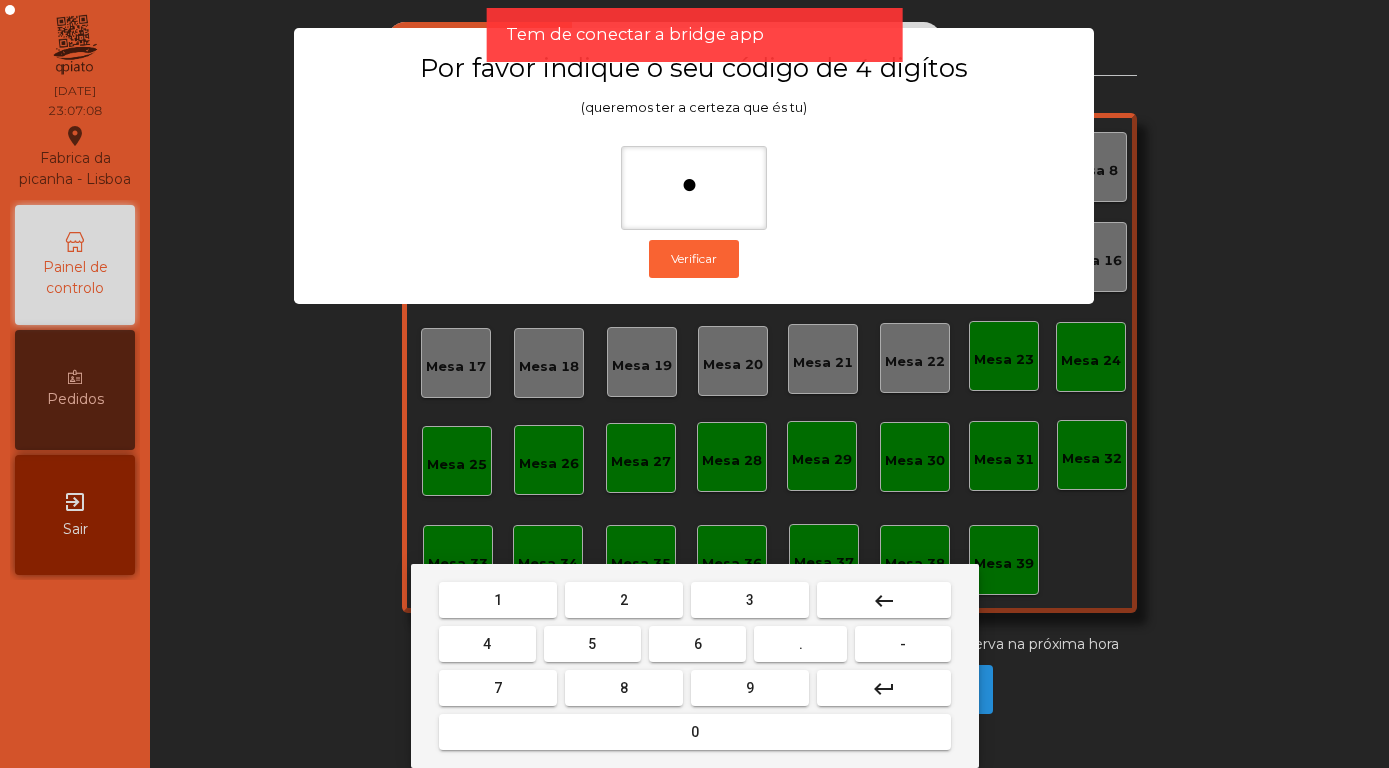click on "4" at bounding box center [487, 644] 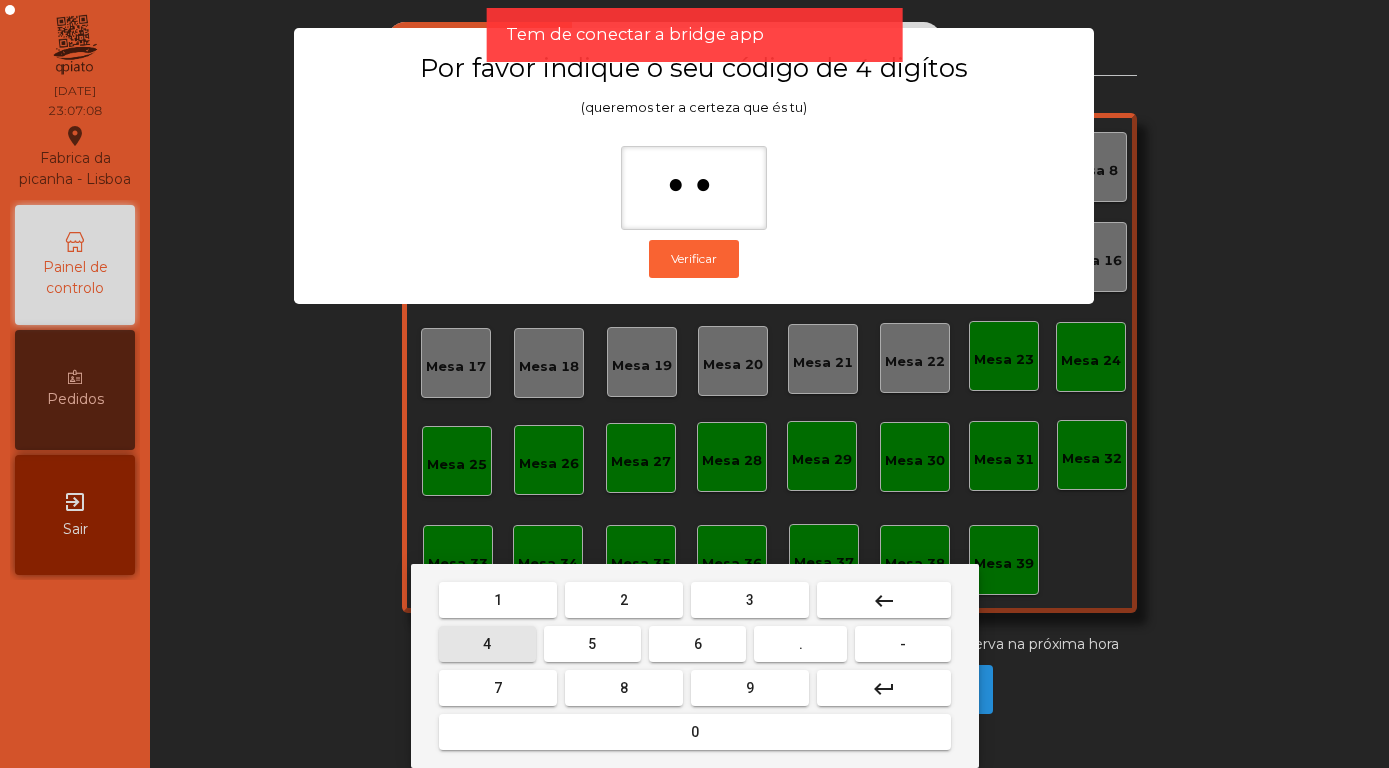click on "5" at bounding box center (592, 644) 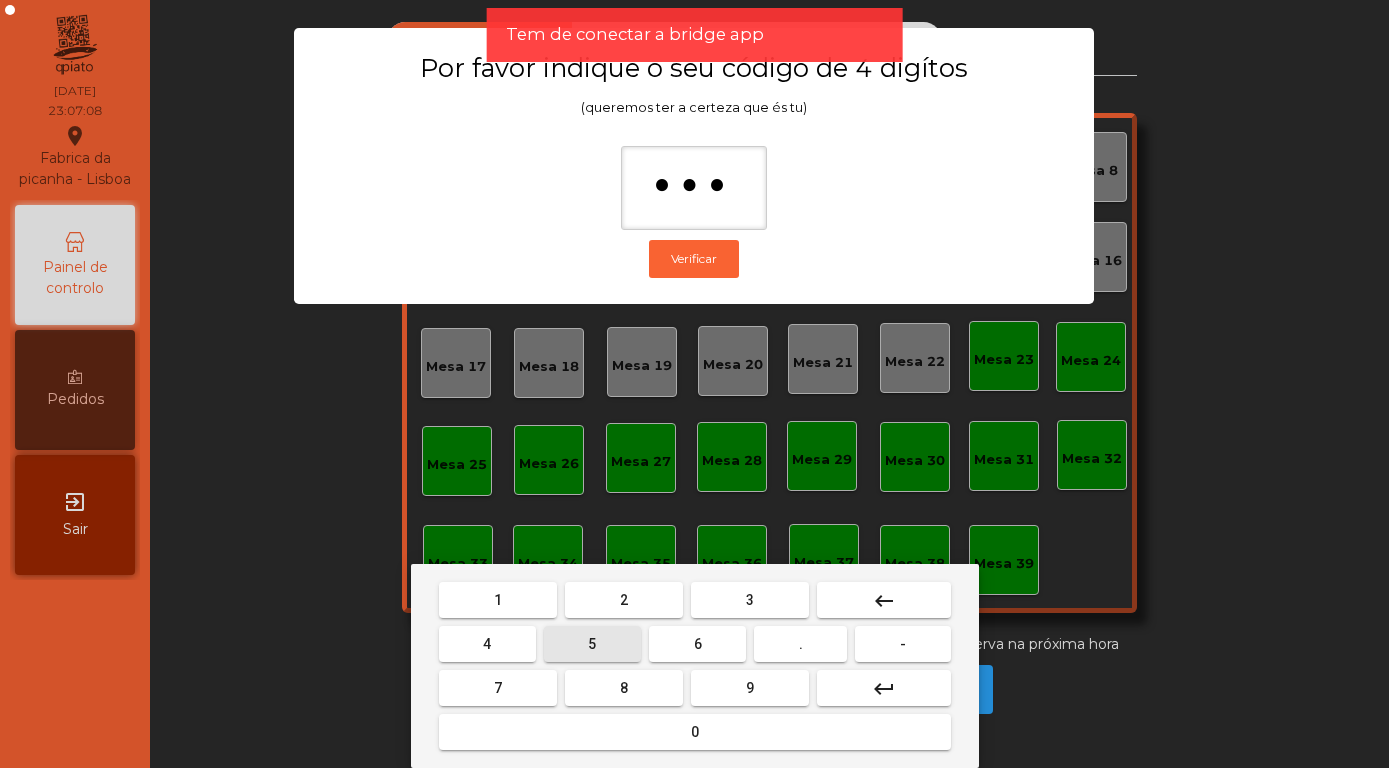 click on "7" at bounding box center [498, 688] 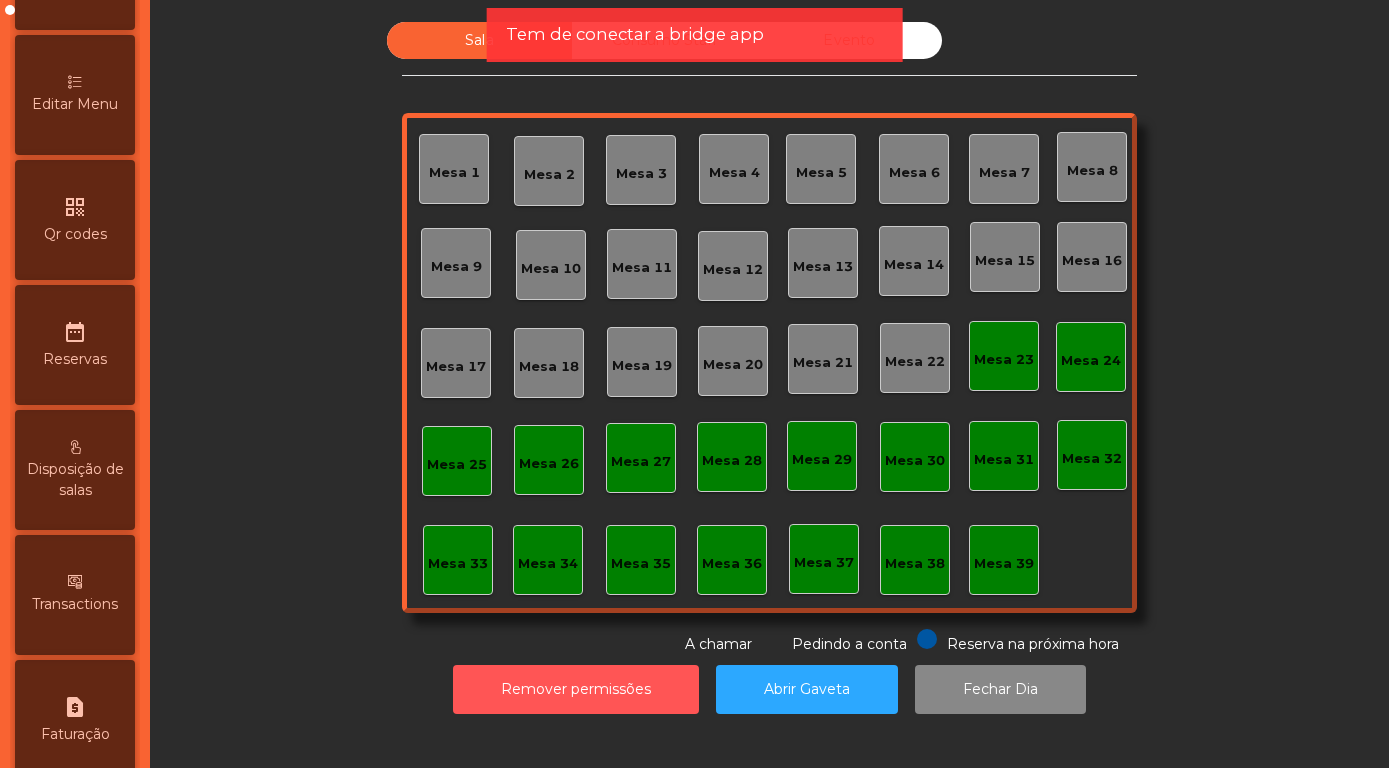 scroll, scrollTop: 948, scrollLeft: 0, axis: vertical 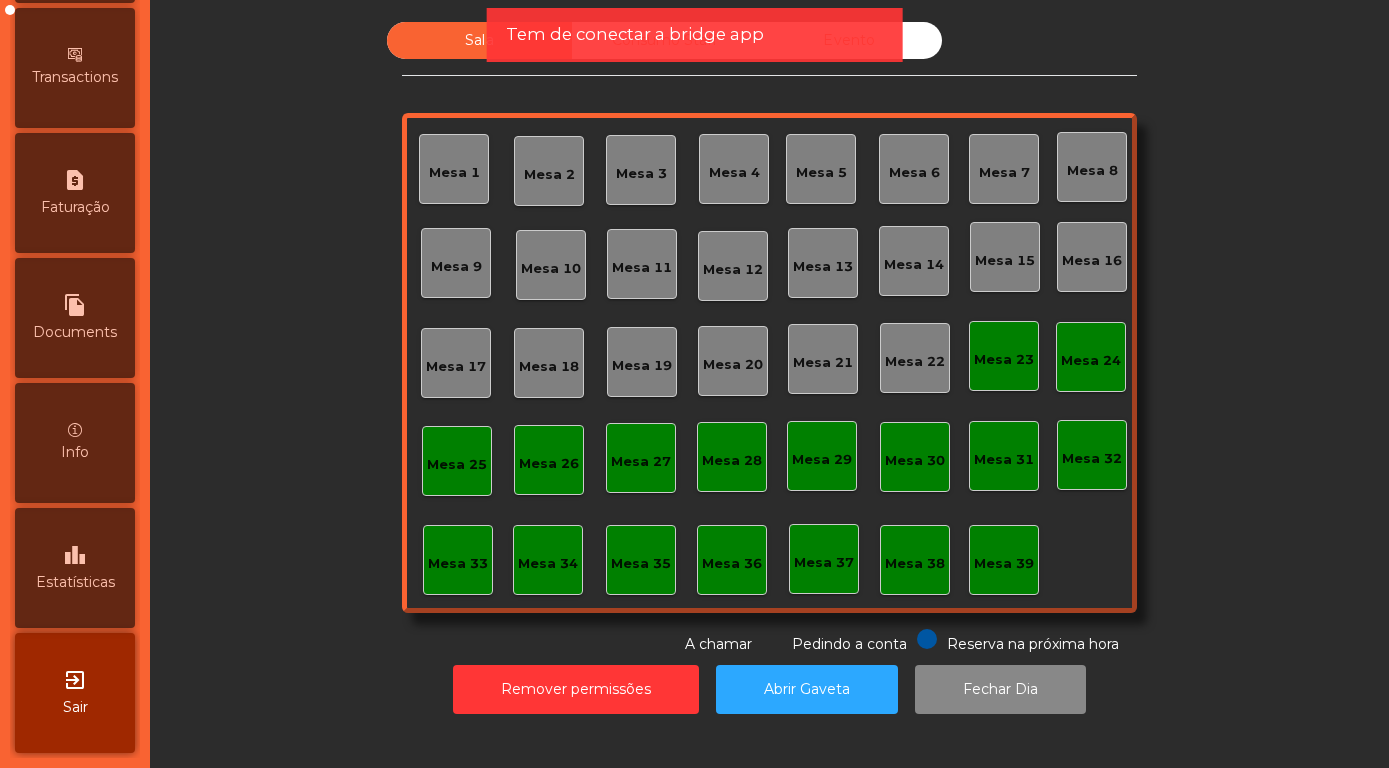 click on "leaderboard" at bounding box center (75, 555) 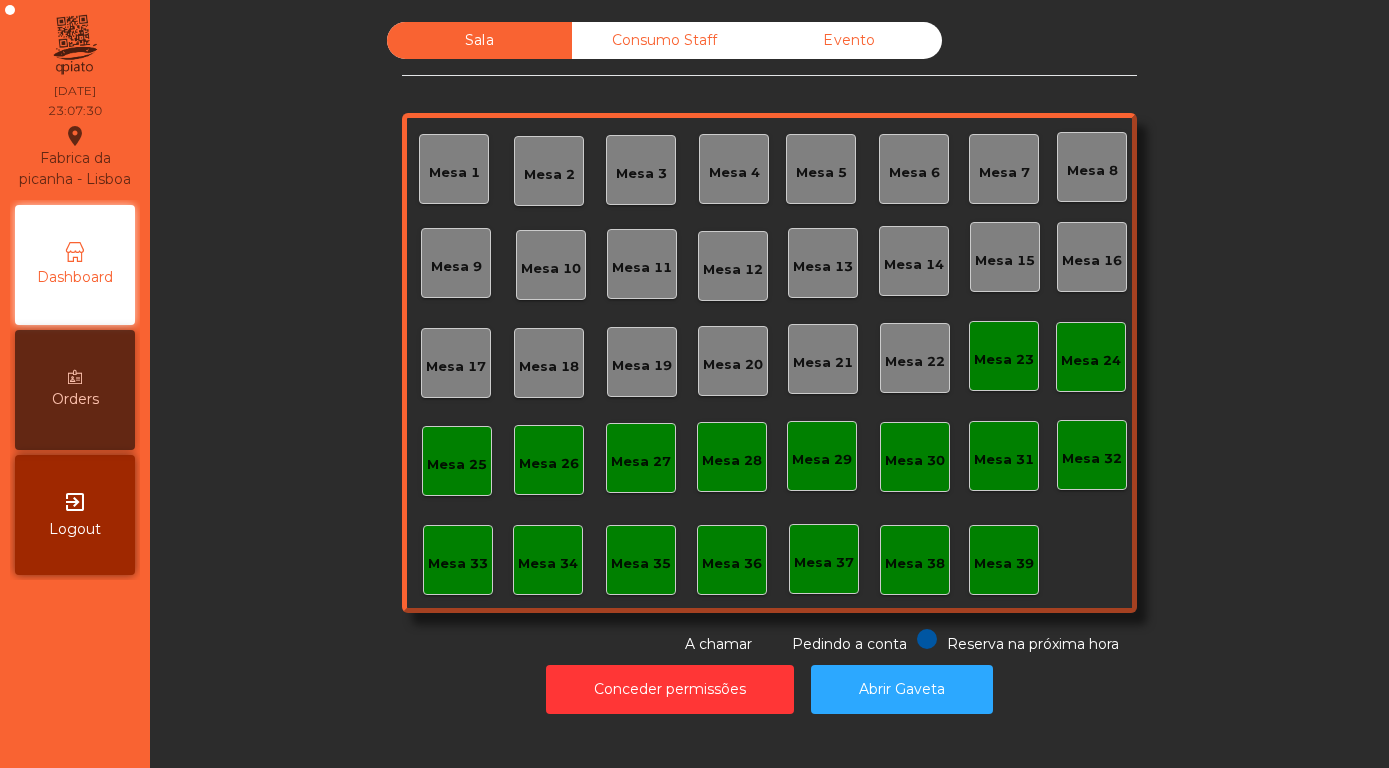 scroll, scrollTop: 0, scrollLeft: 0, axis: both 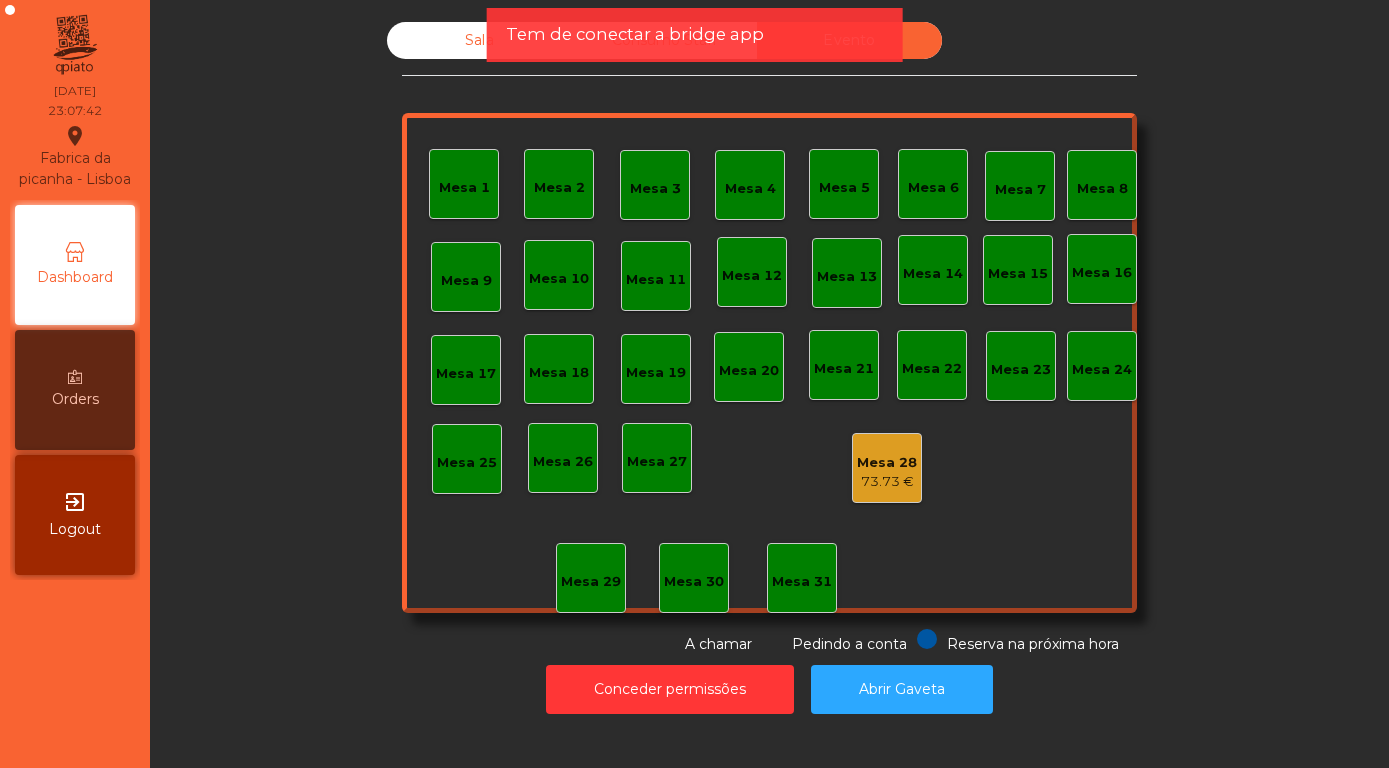 click on "Mesa 28" 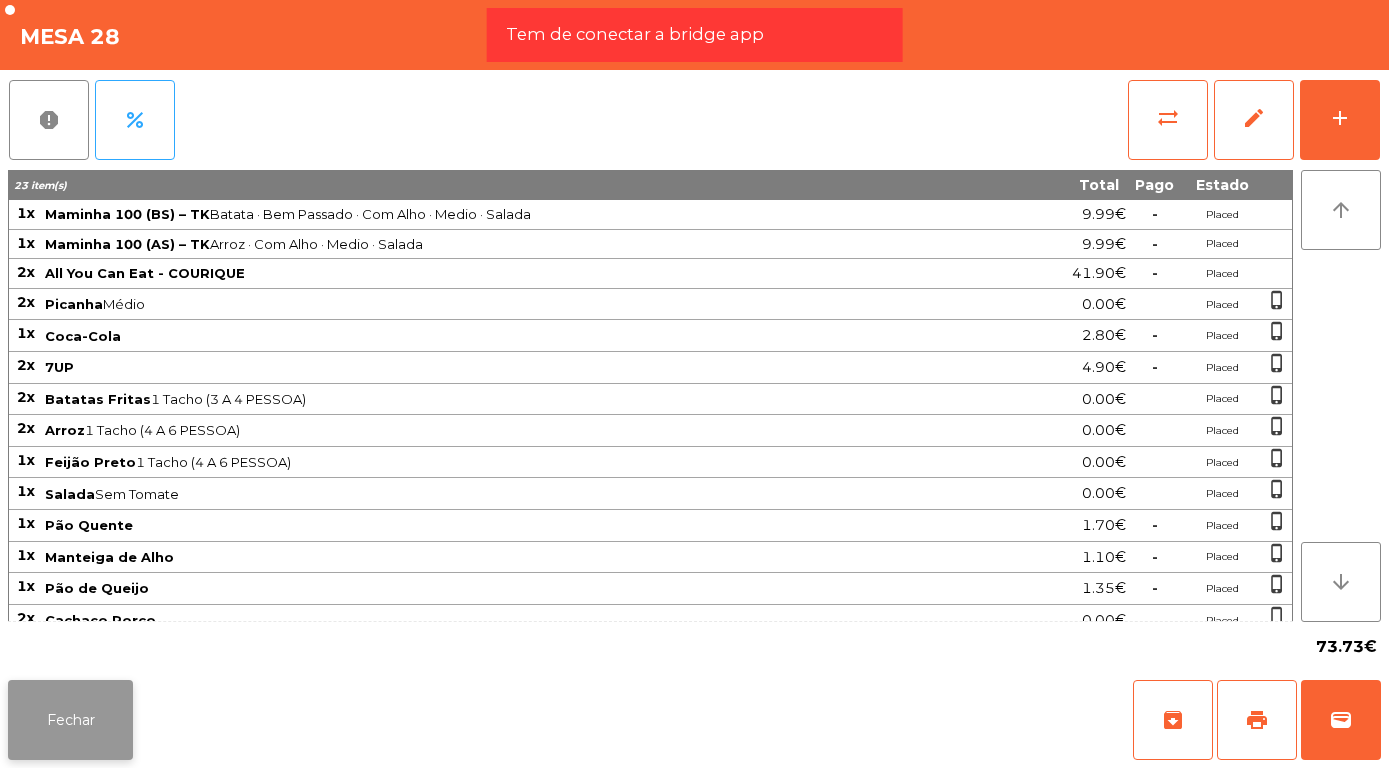 click on "Fechar" 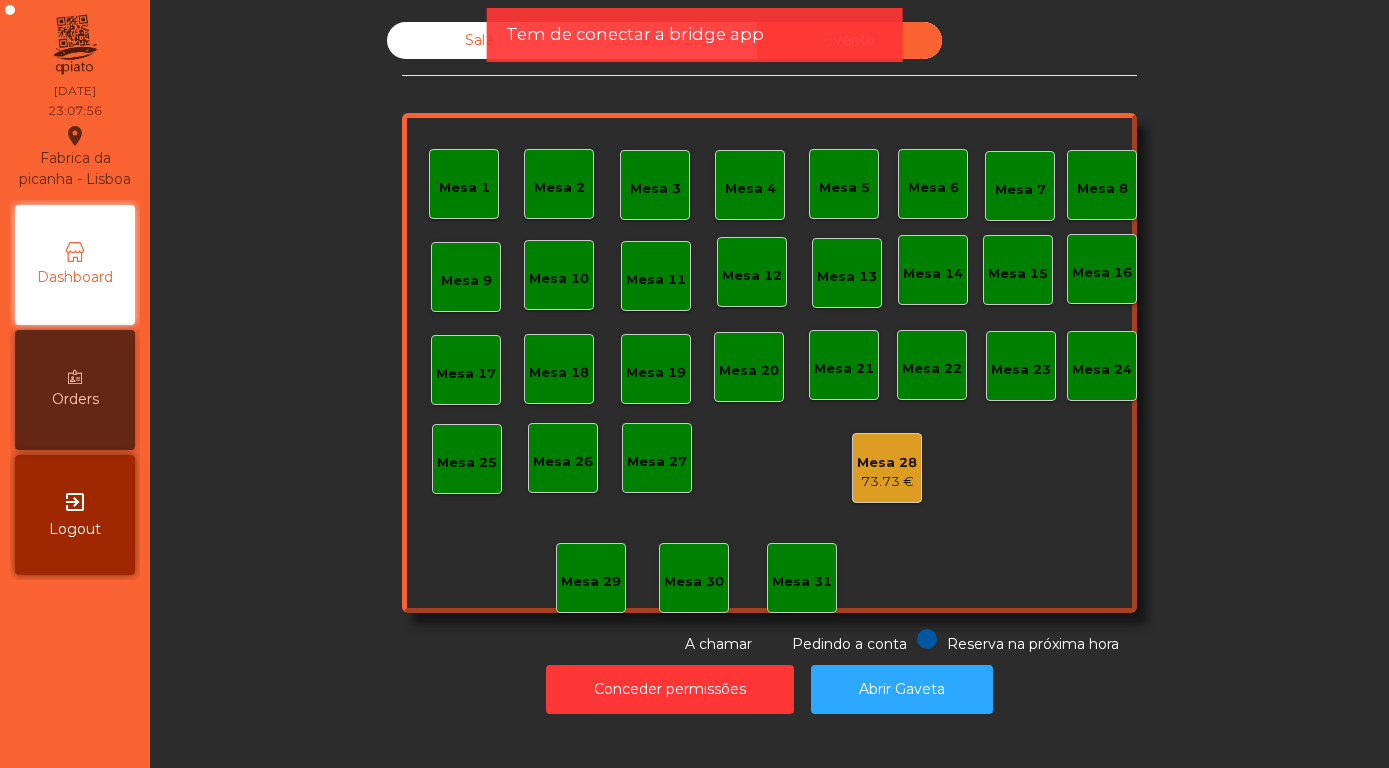 click on "Mesa 28" 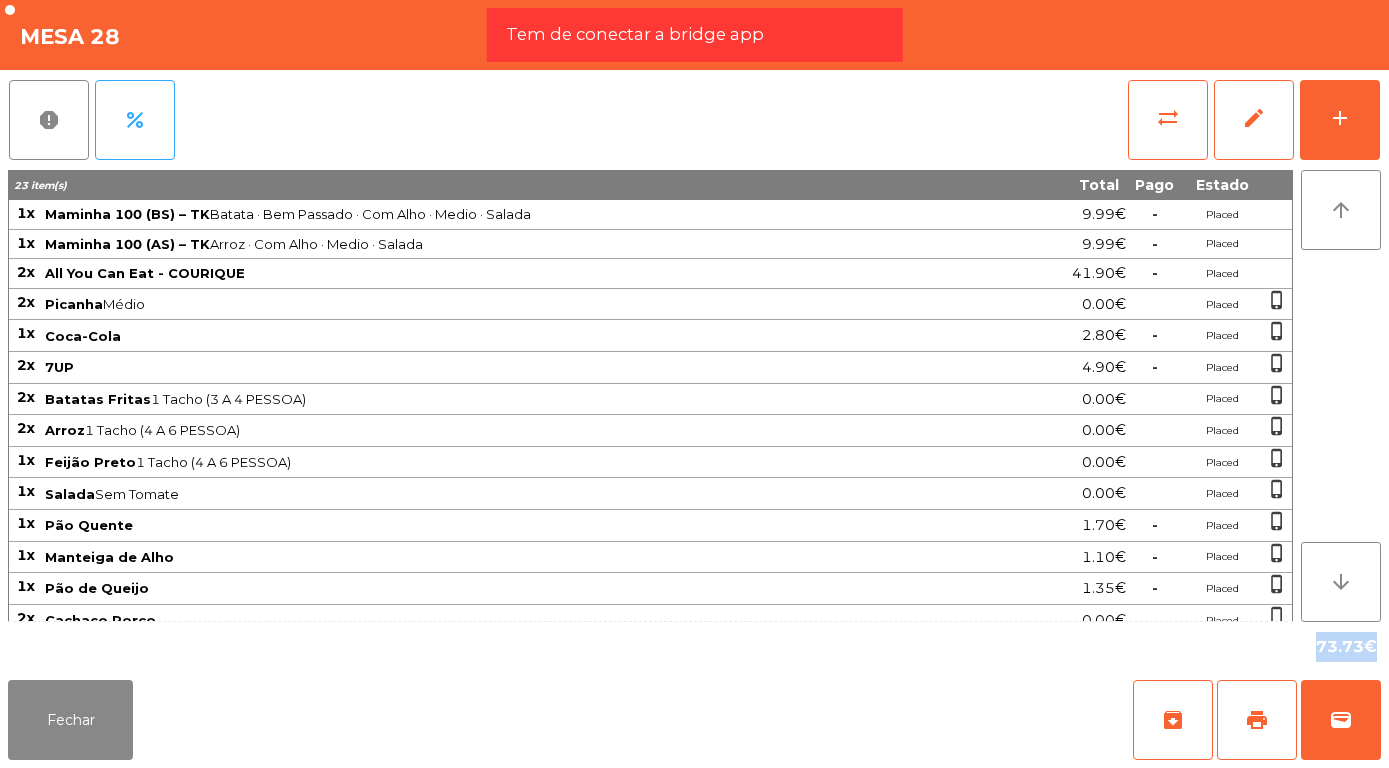 scroll, scrollTop: 75, scrollLeft: 0, axis: vertical 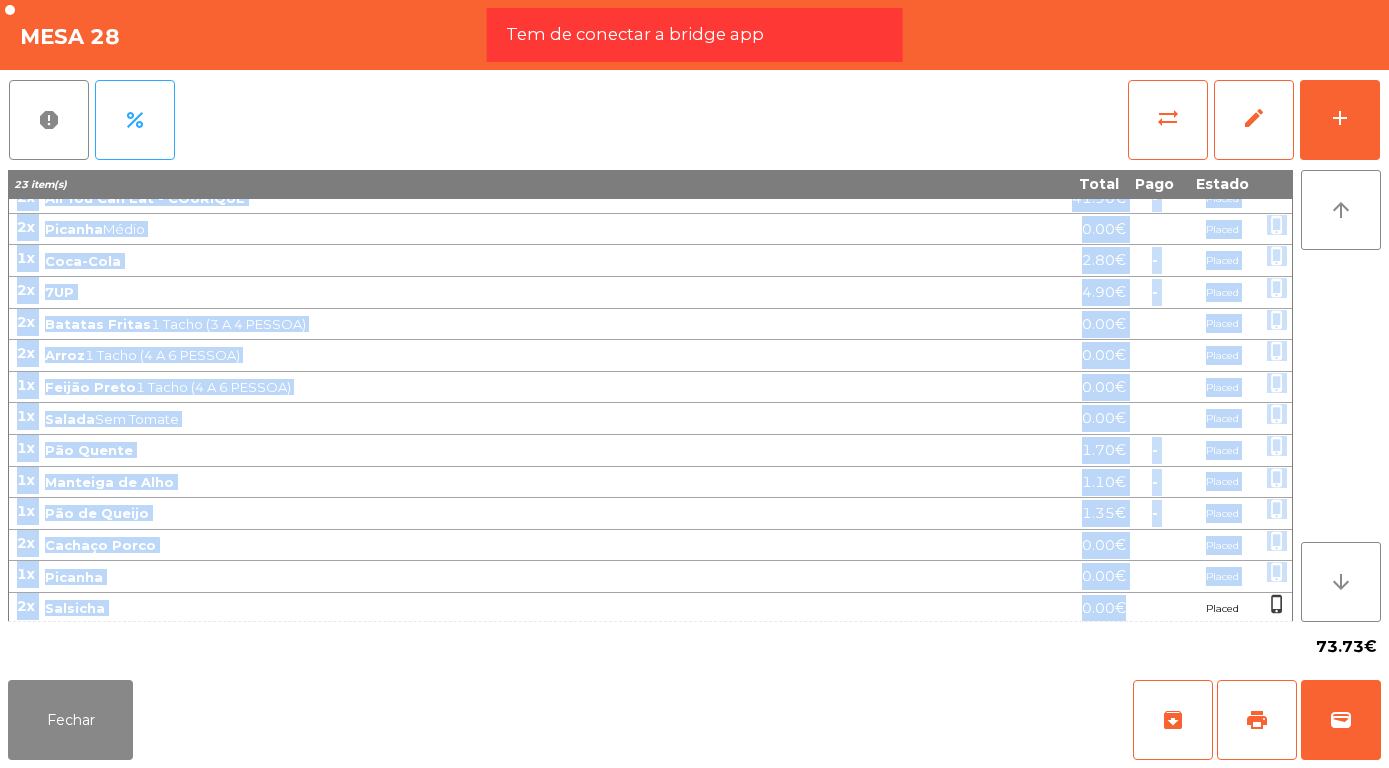 drag, startPoint x: 21, startPoint y: 212, endPoint x: 1146, endPoint y: 612, distance: 1193.9954 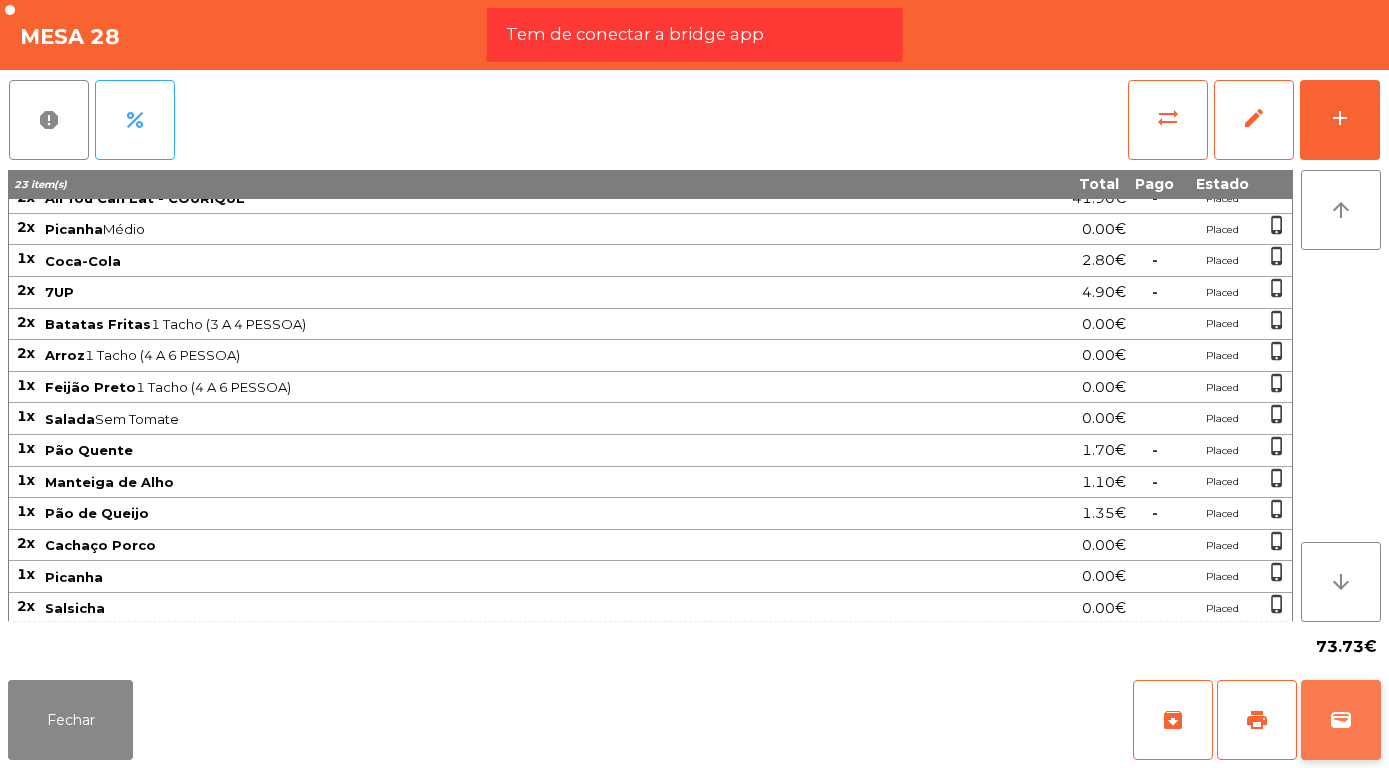 click on "wallet" 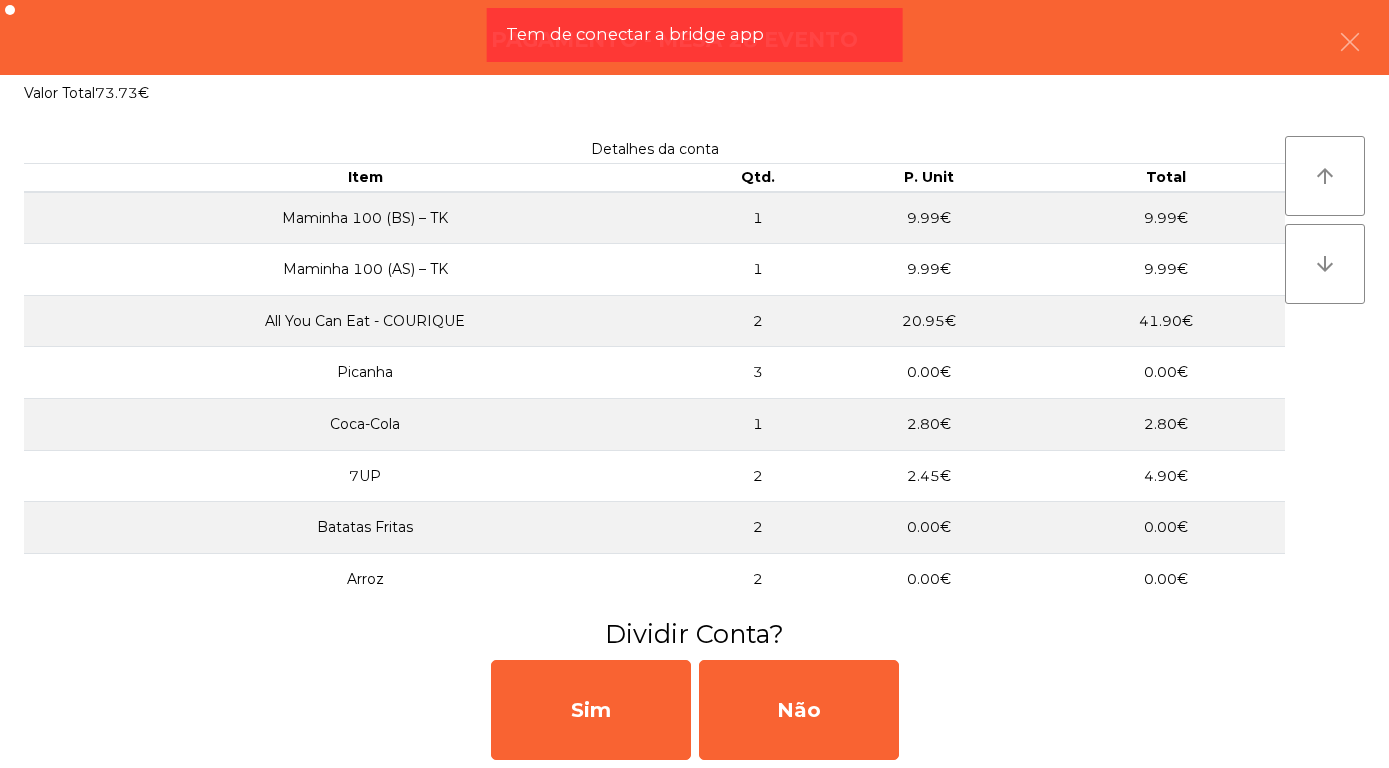 scroll, scrollTop: 75, scrollLeft: 0, axis: vertical 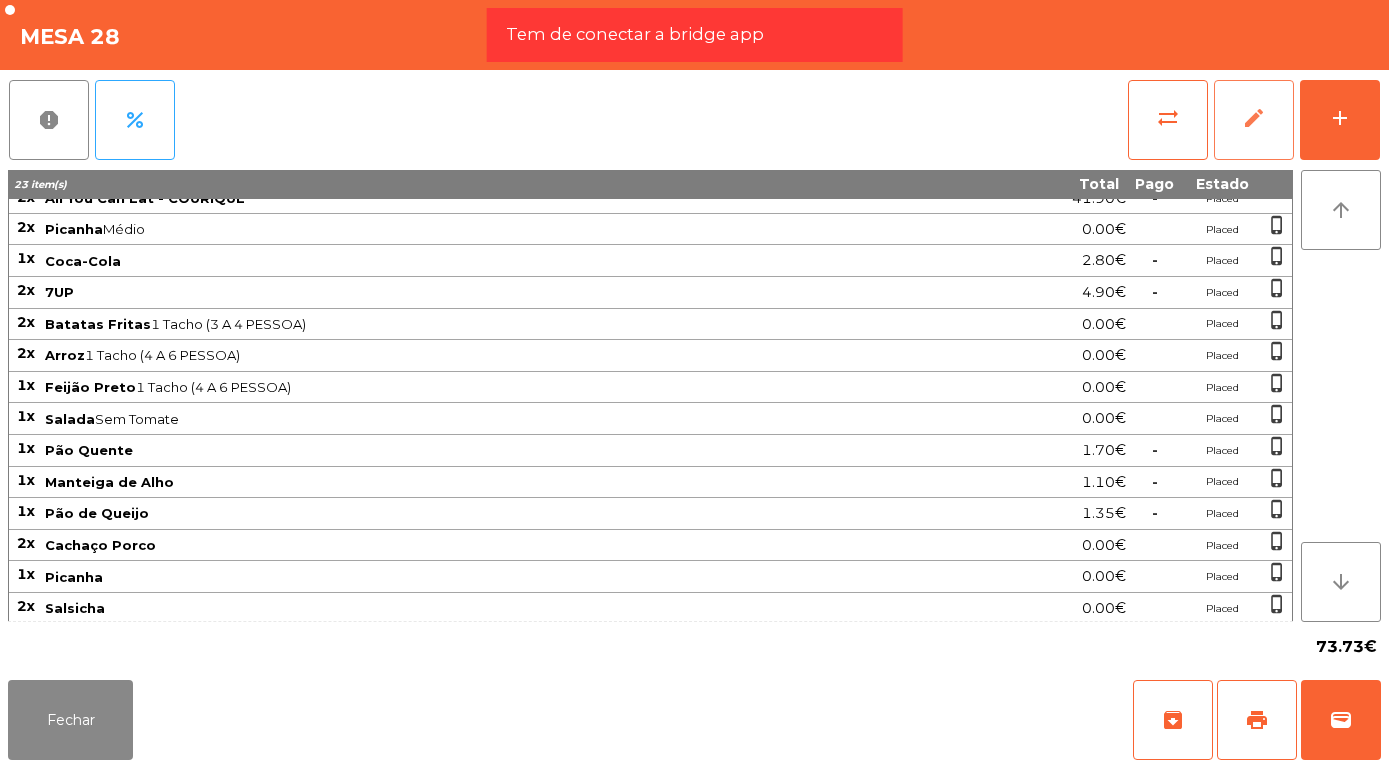 click on "edit" 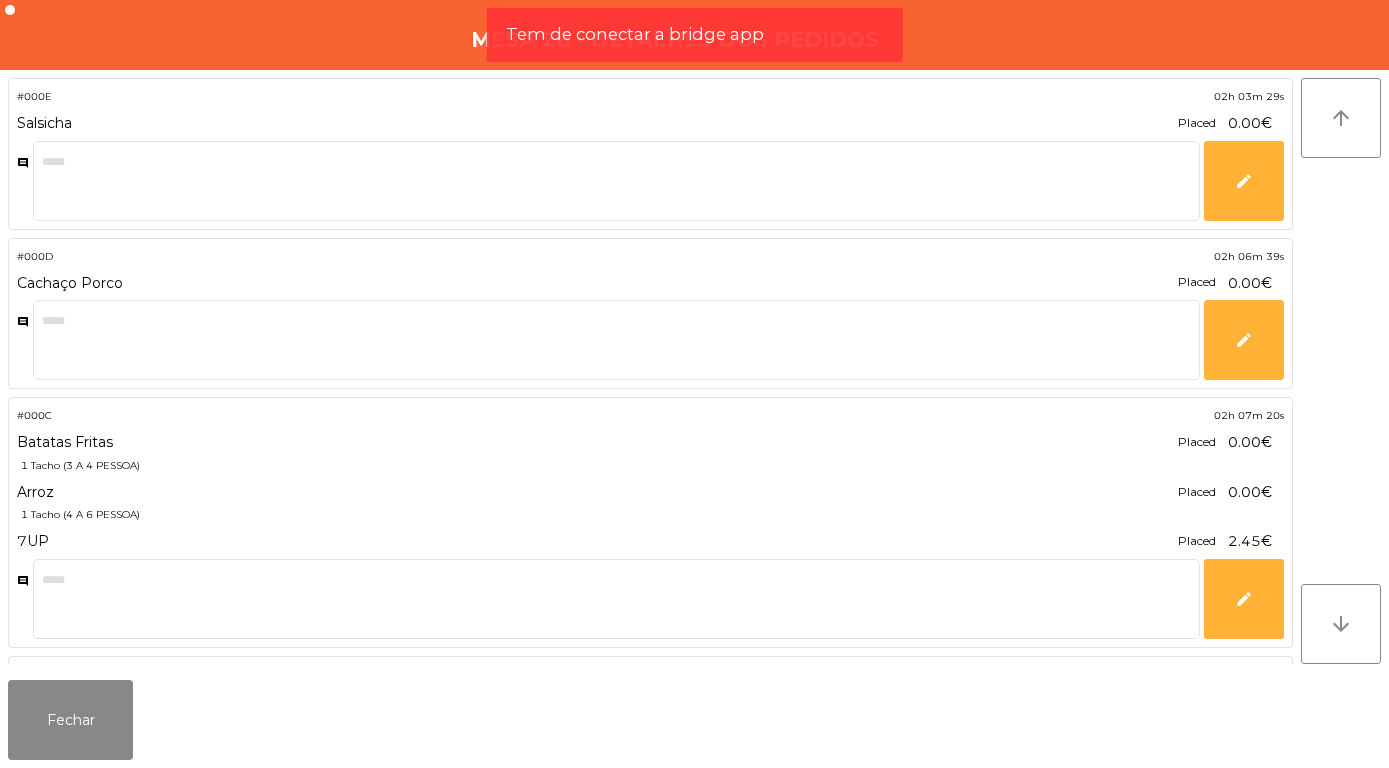 scroll, scrollTop: 75, scrollLeft: 0, axis: vertical 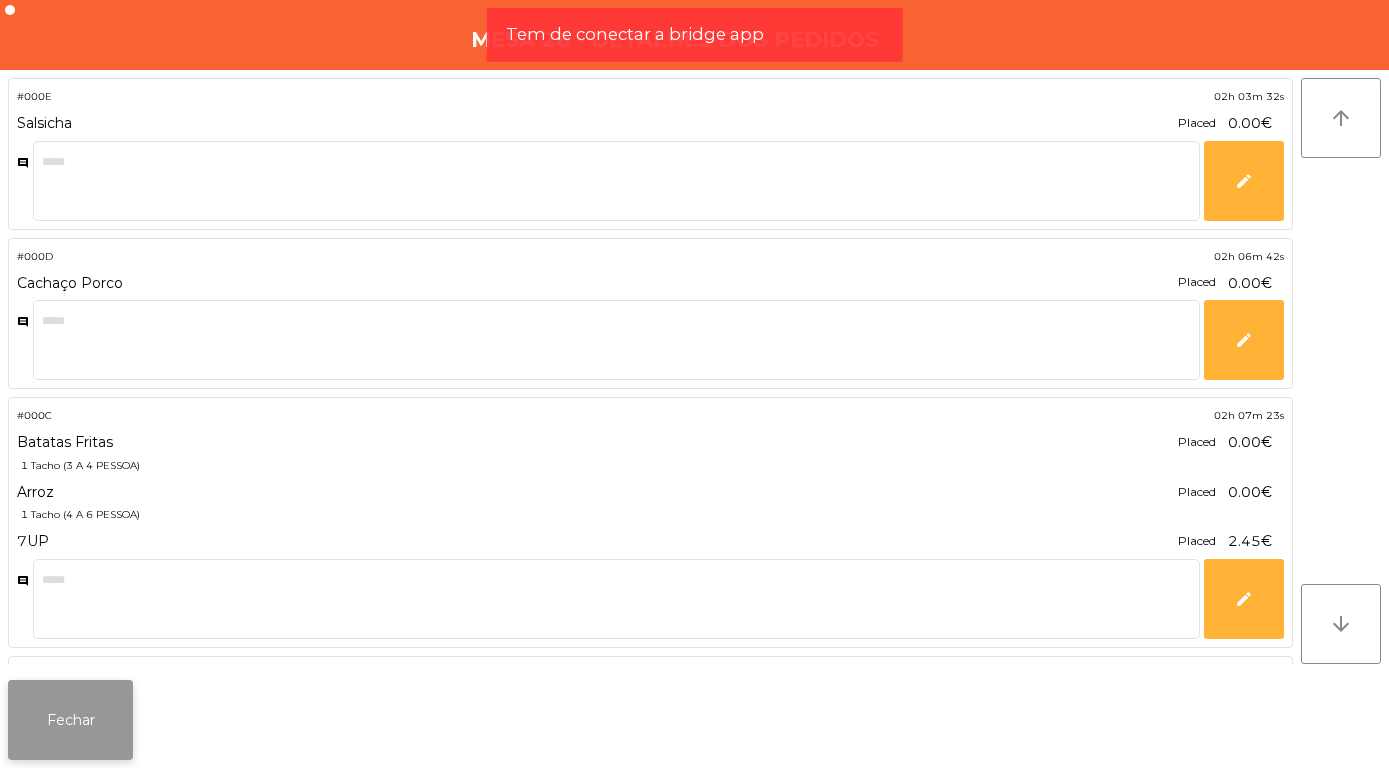 click on "Fechar" 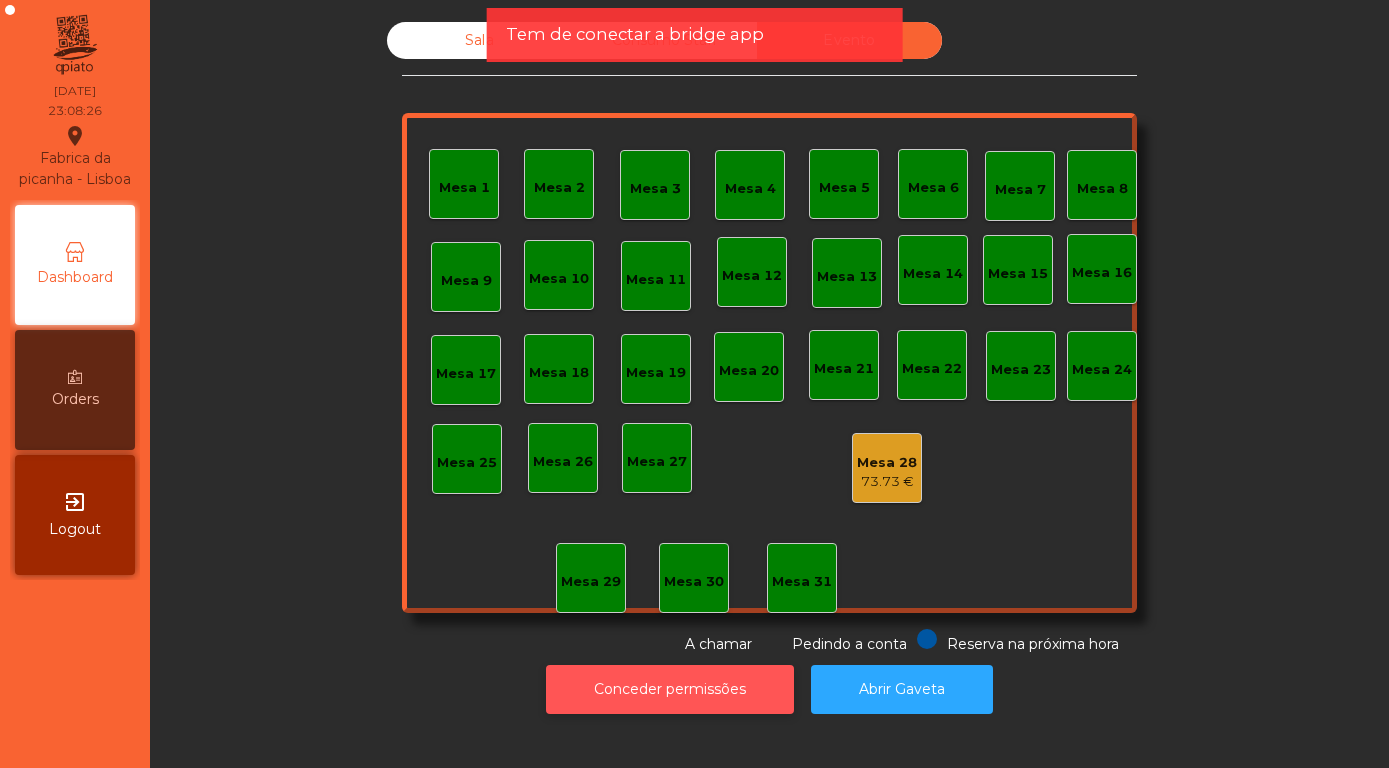 click on "Conceder permissões" 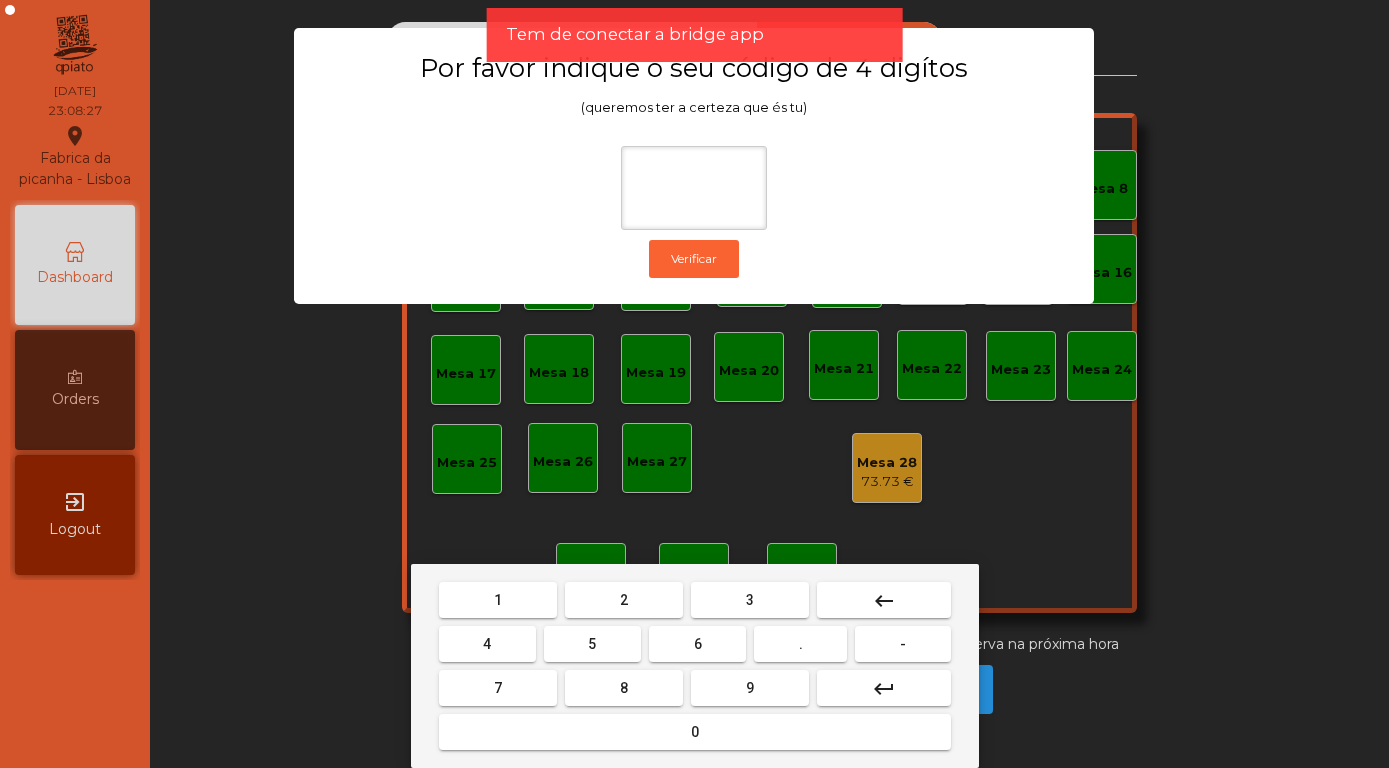 click on "9" at bounding box center (750, 688) 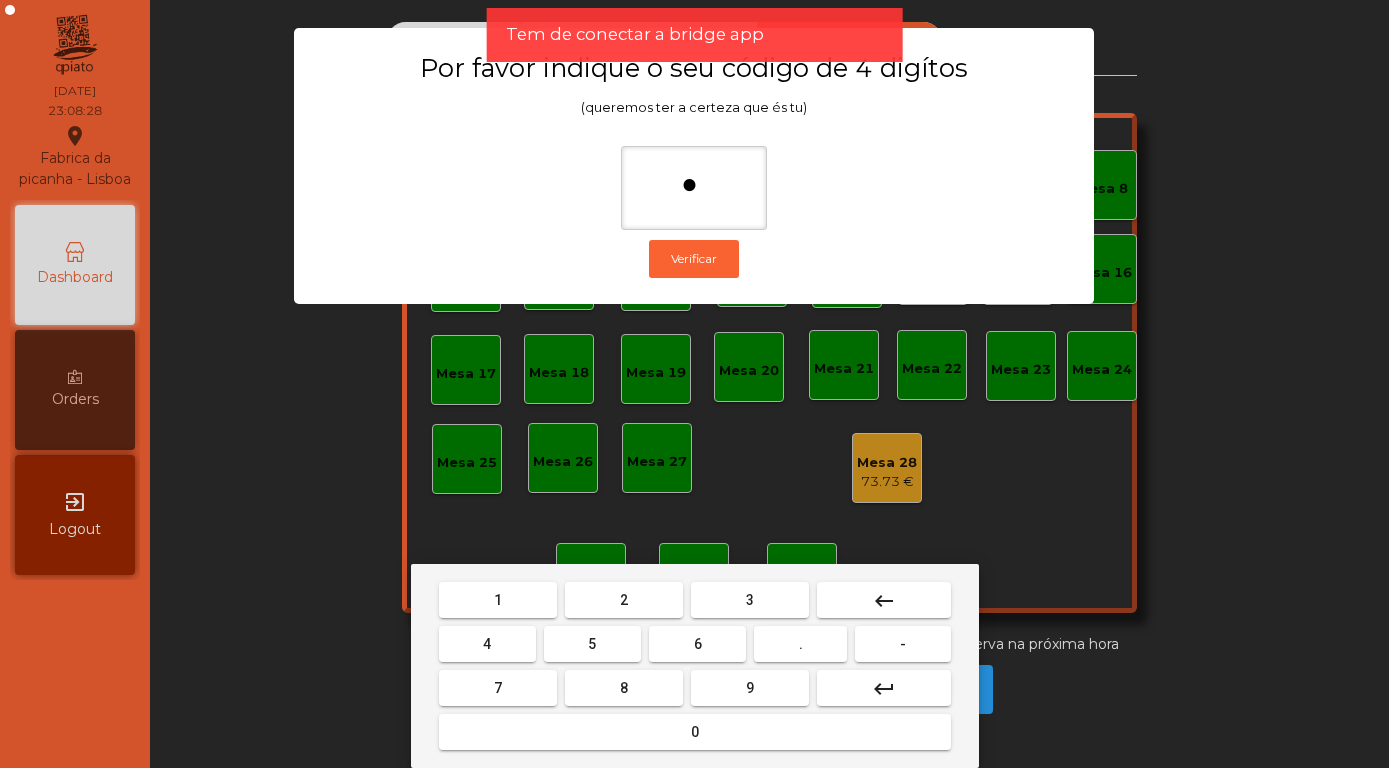 click on "keyboard_backspace" at bounding box center [884, 600] 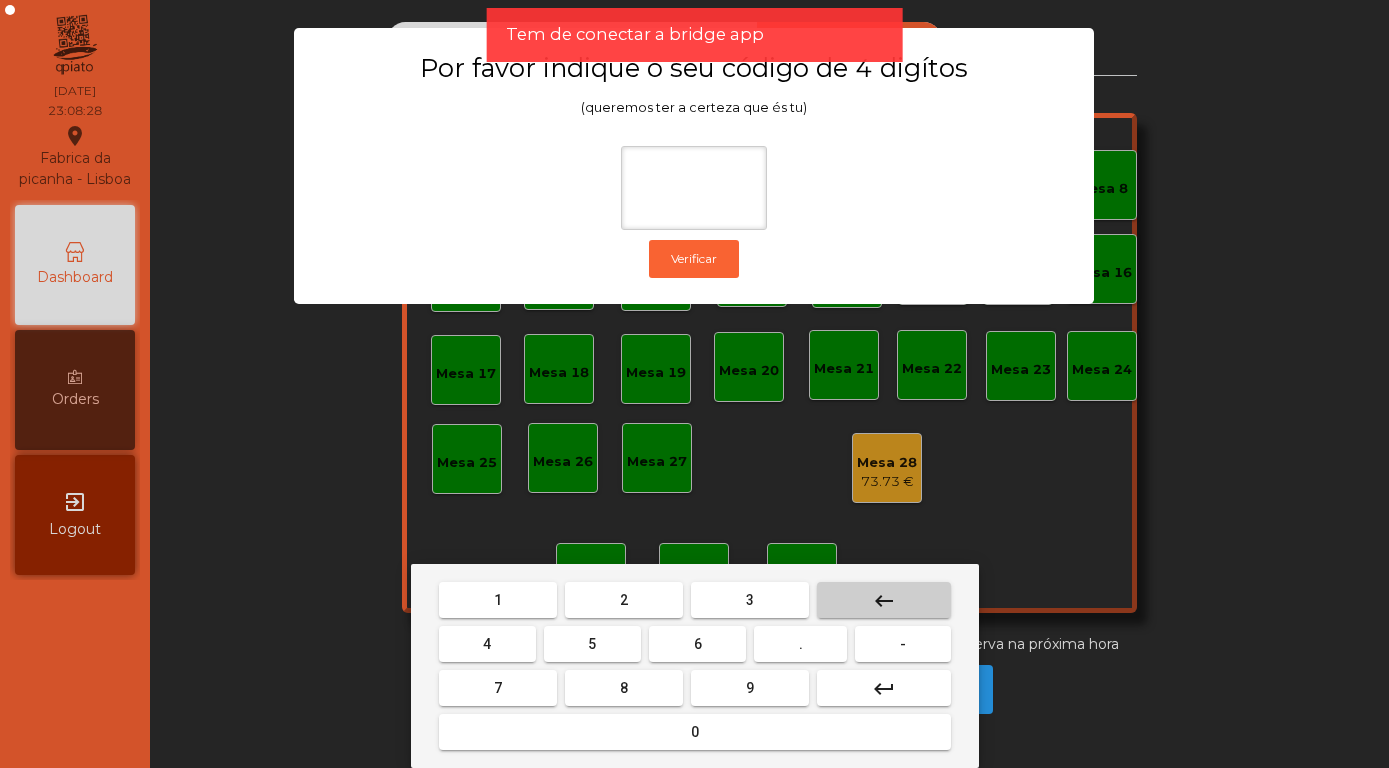 click on "keyboard_backspace" at bounding box center (884, 600) 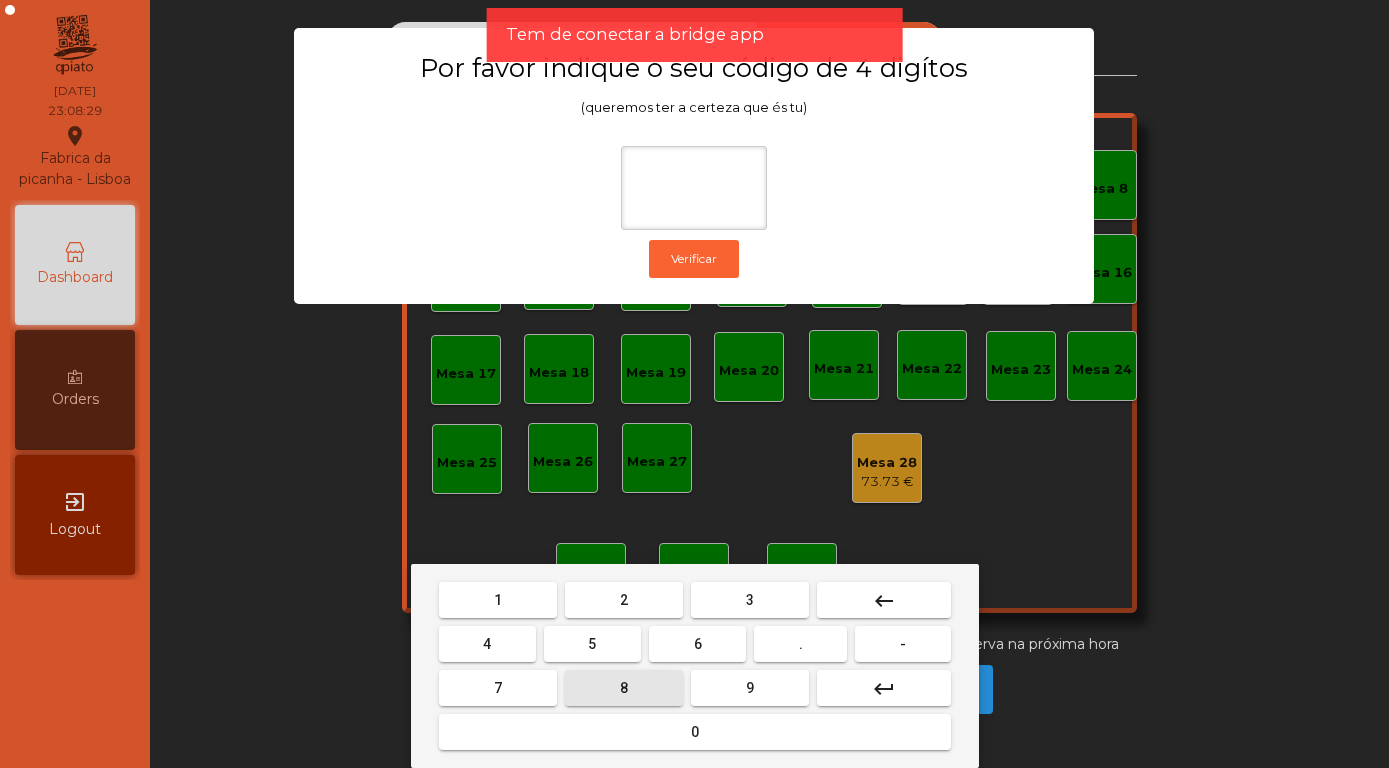click on "4" at bounding box center (487, 644) 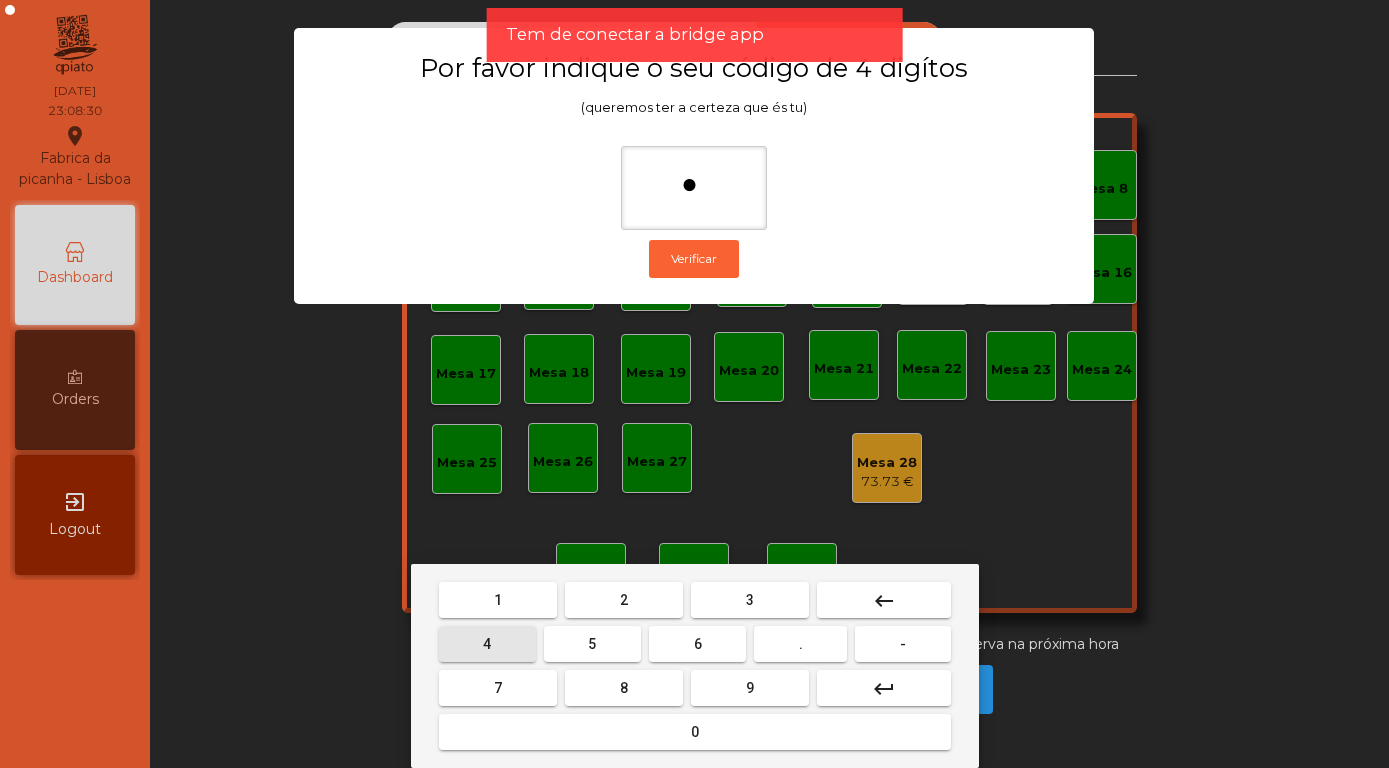 click on "5" at bounding box center [592, 644] 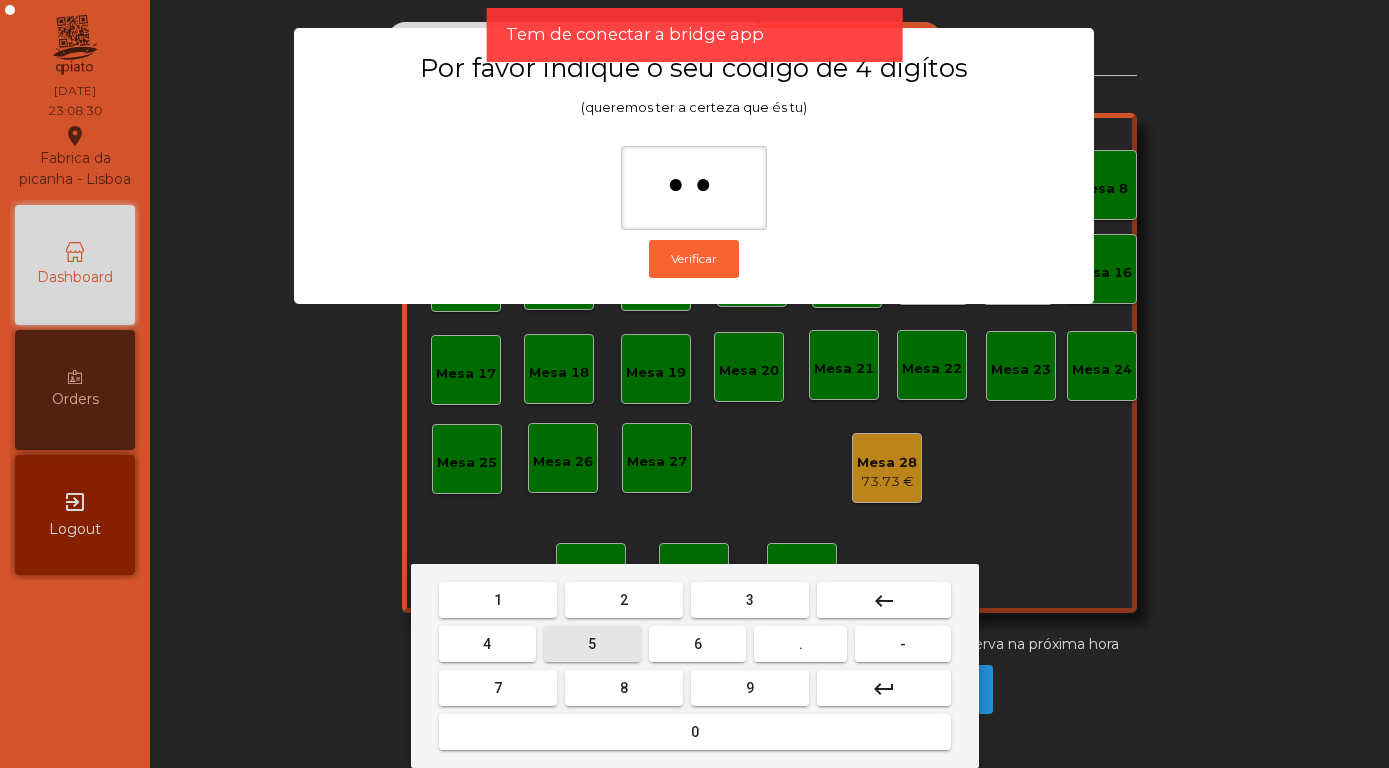 click on "7" at bounding box center (498, 688) 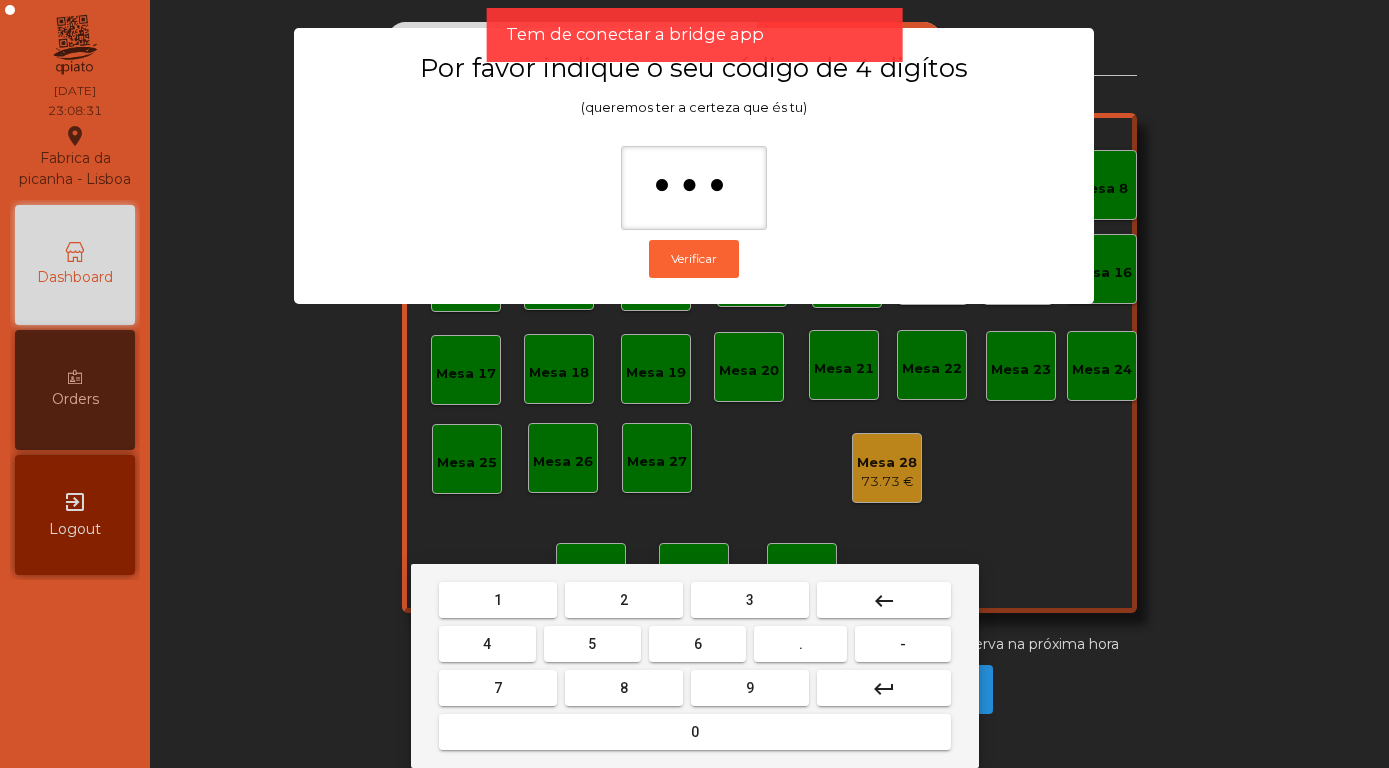 click on "7" at bounding box center (498, 688) 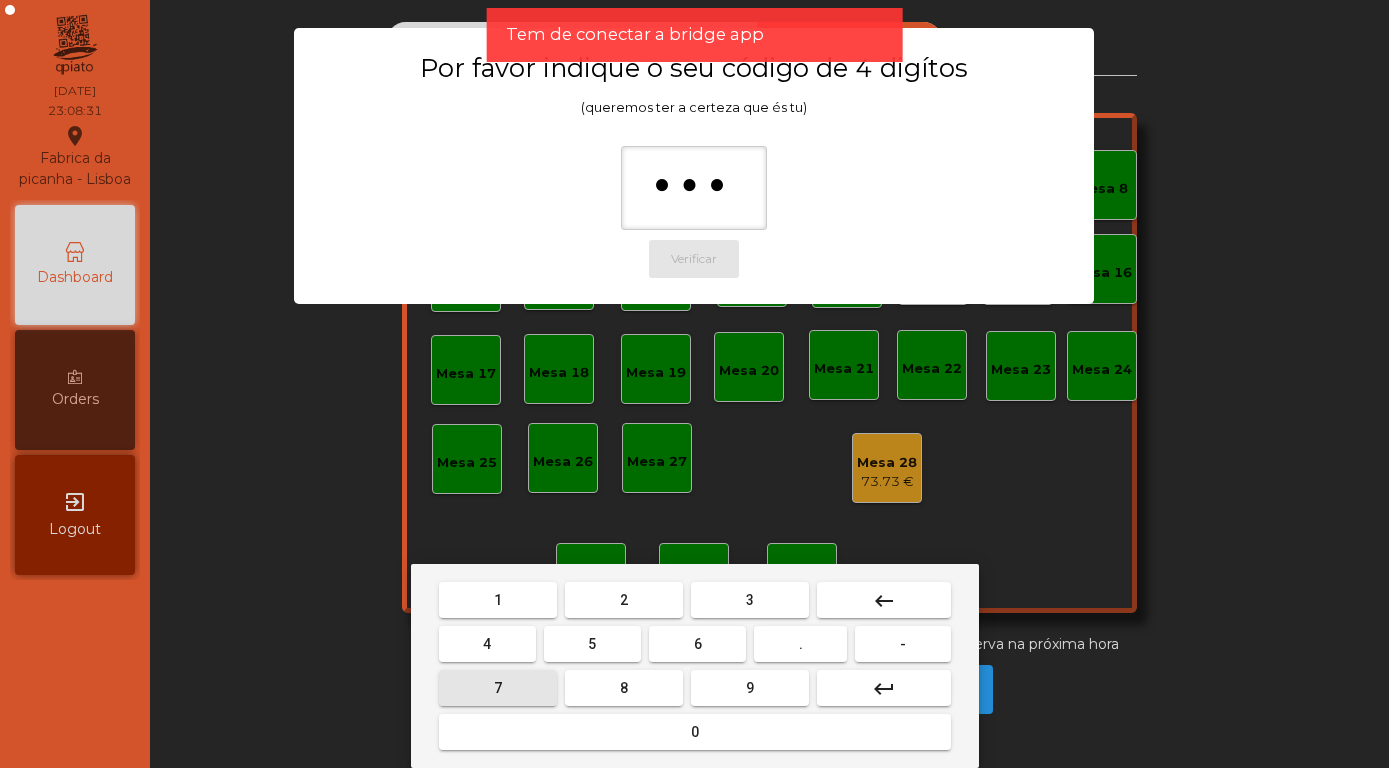 type on "****" 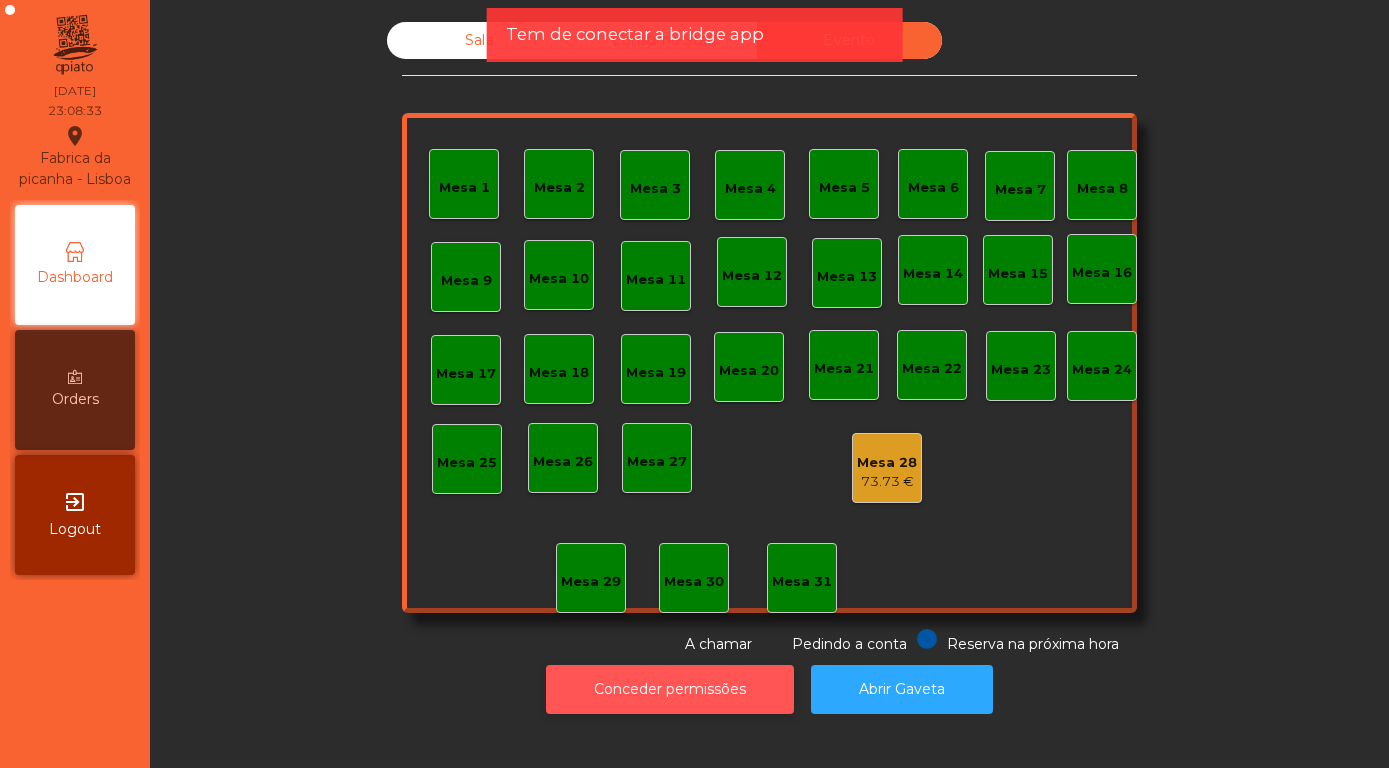 click on "Conceder permissões" 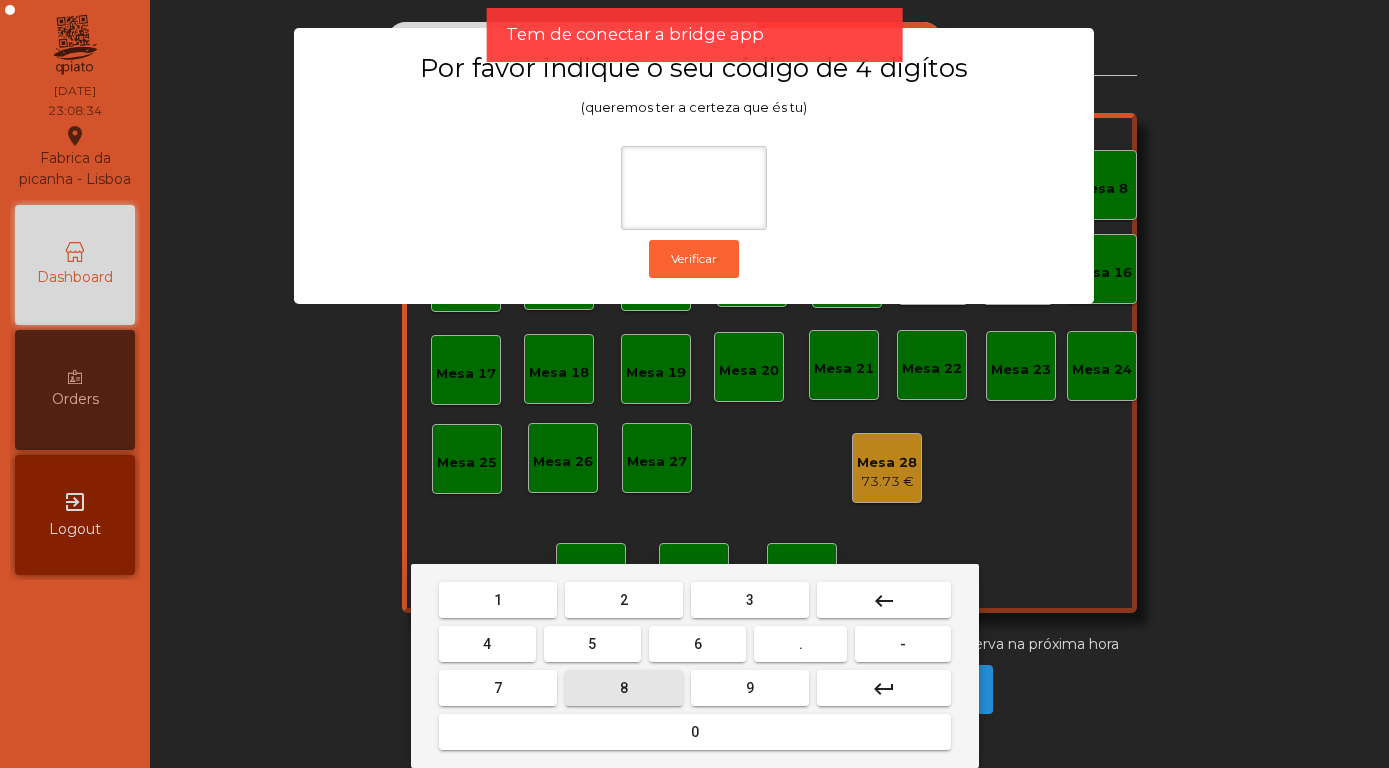 click on "8" at bounding box center [624, 688] 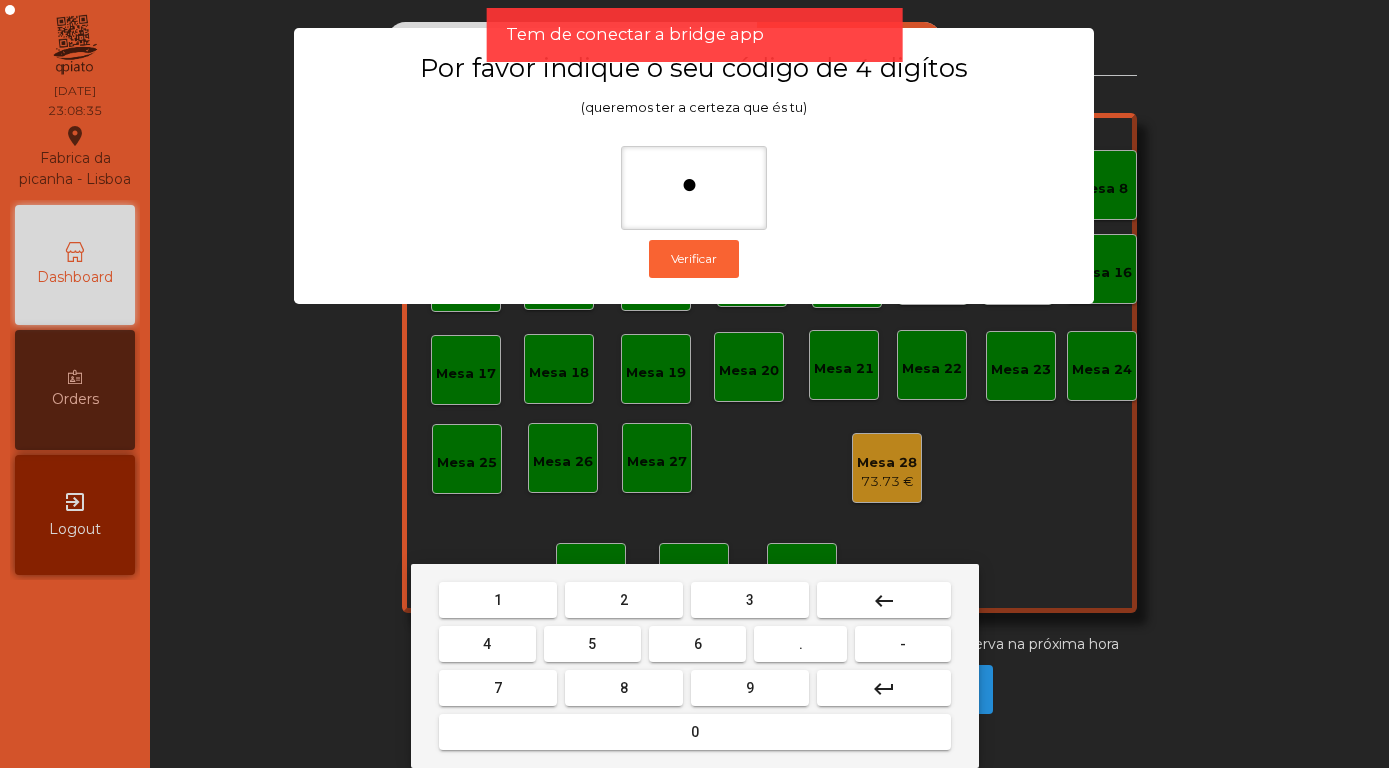 click on "4" at bounding box center (487, 644) 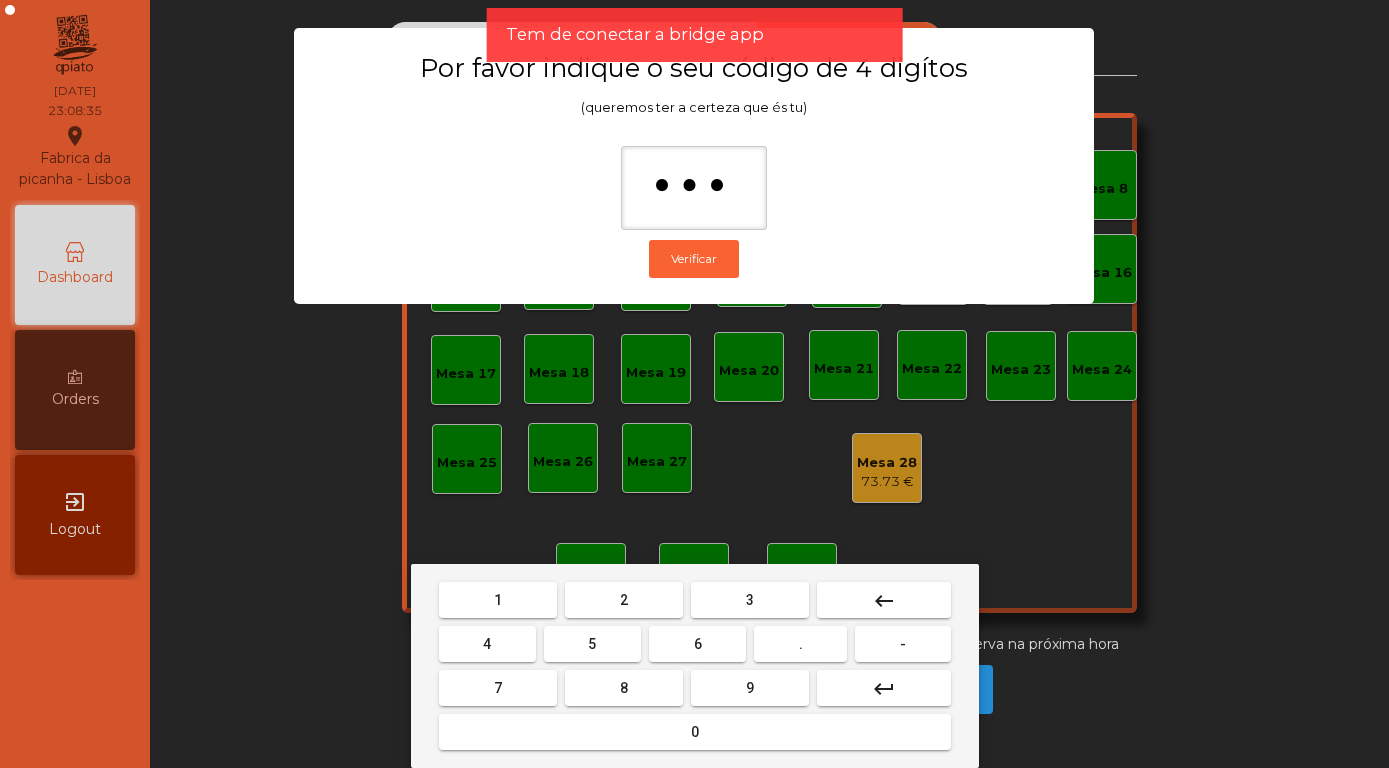 click on "7" at bounding box center (498, 688) 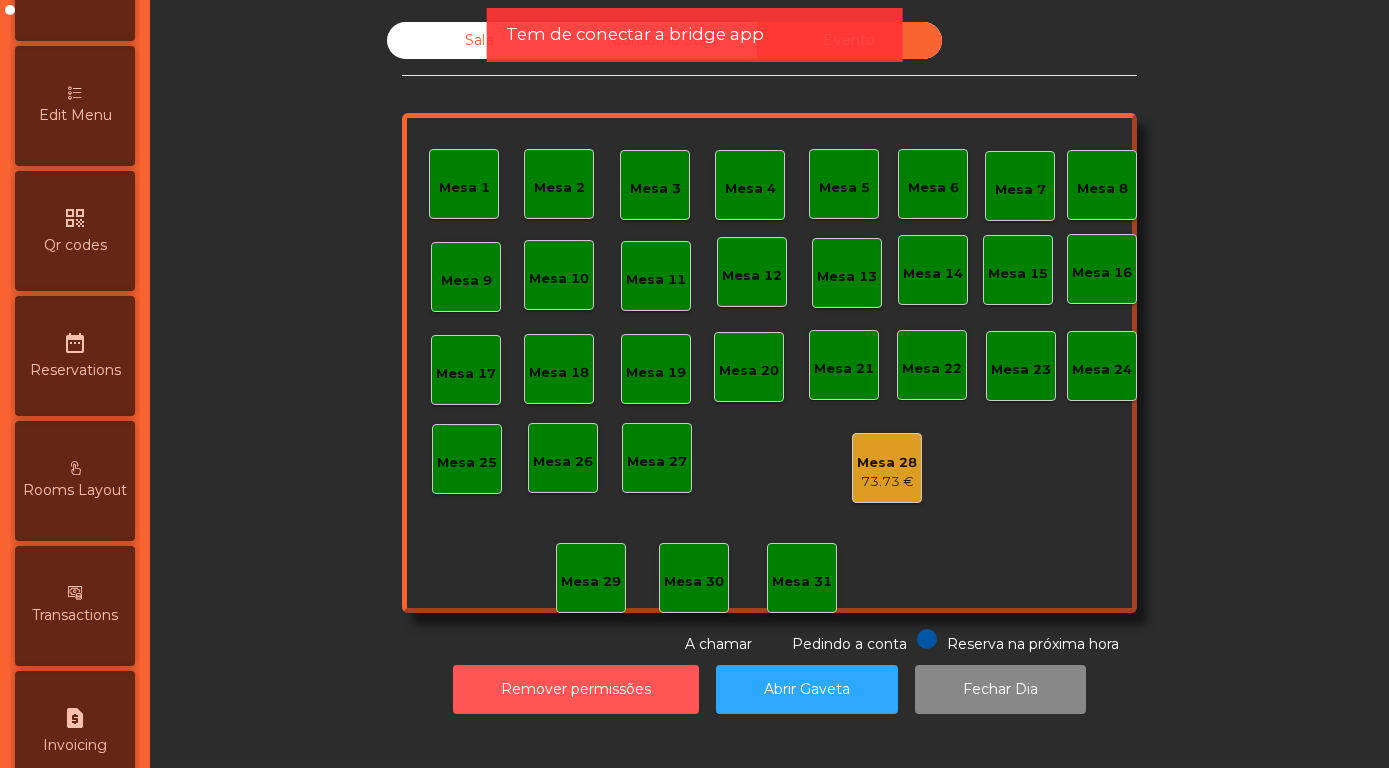 scroll, scrollTop: 948, scrollLeft: 0, axis: vertical 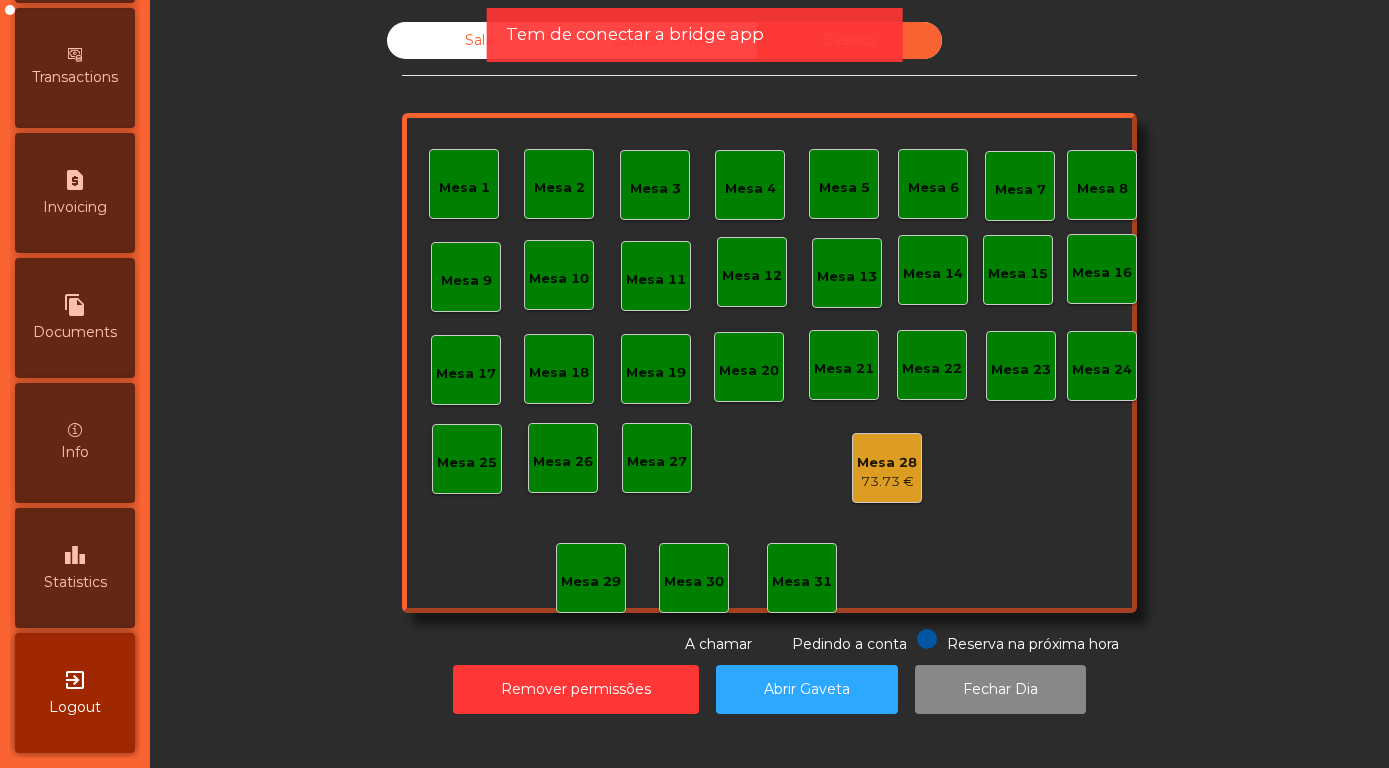 click on "leaderboard  Statistics" at bounding box center [75, 568] 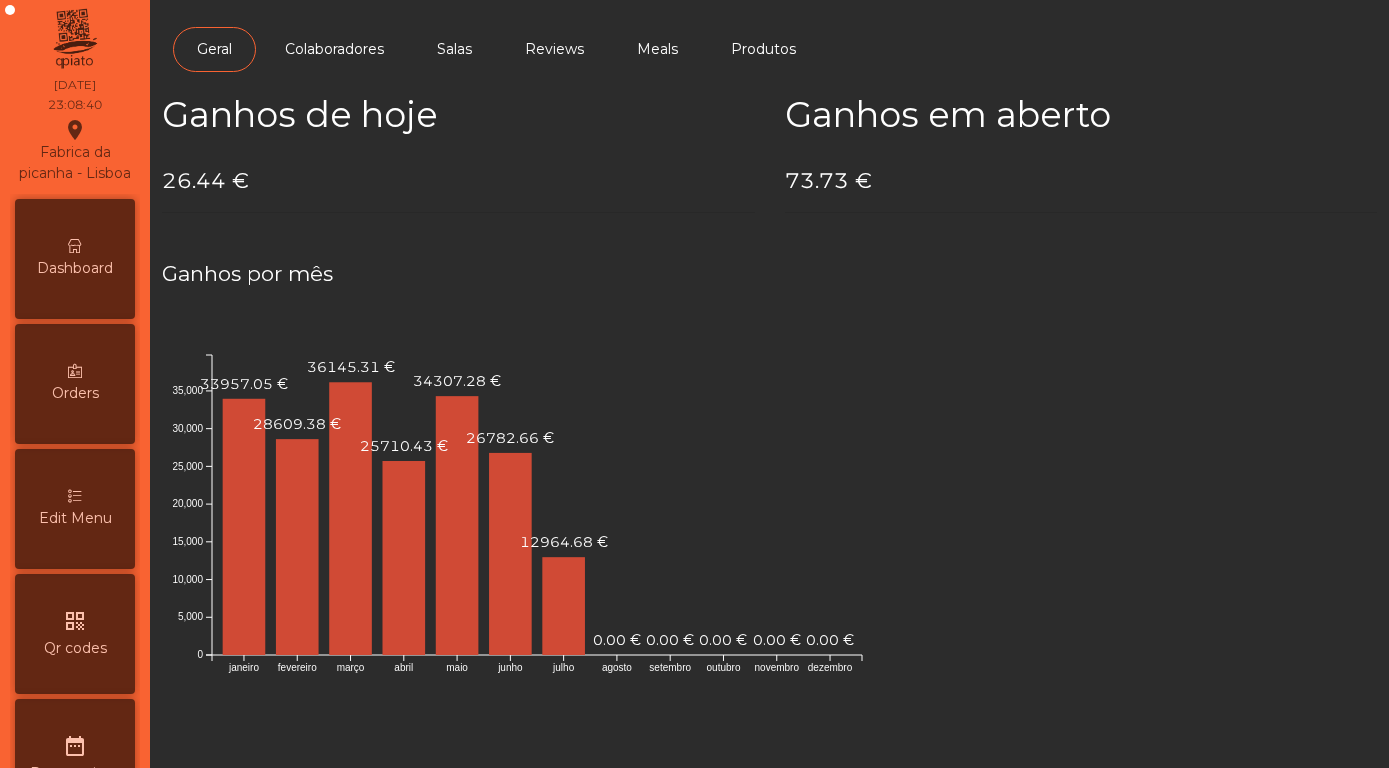scroll, scrollTop: 0, scrollLeft: 0, axis: both 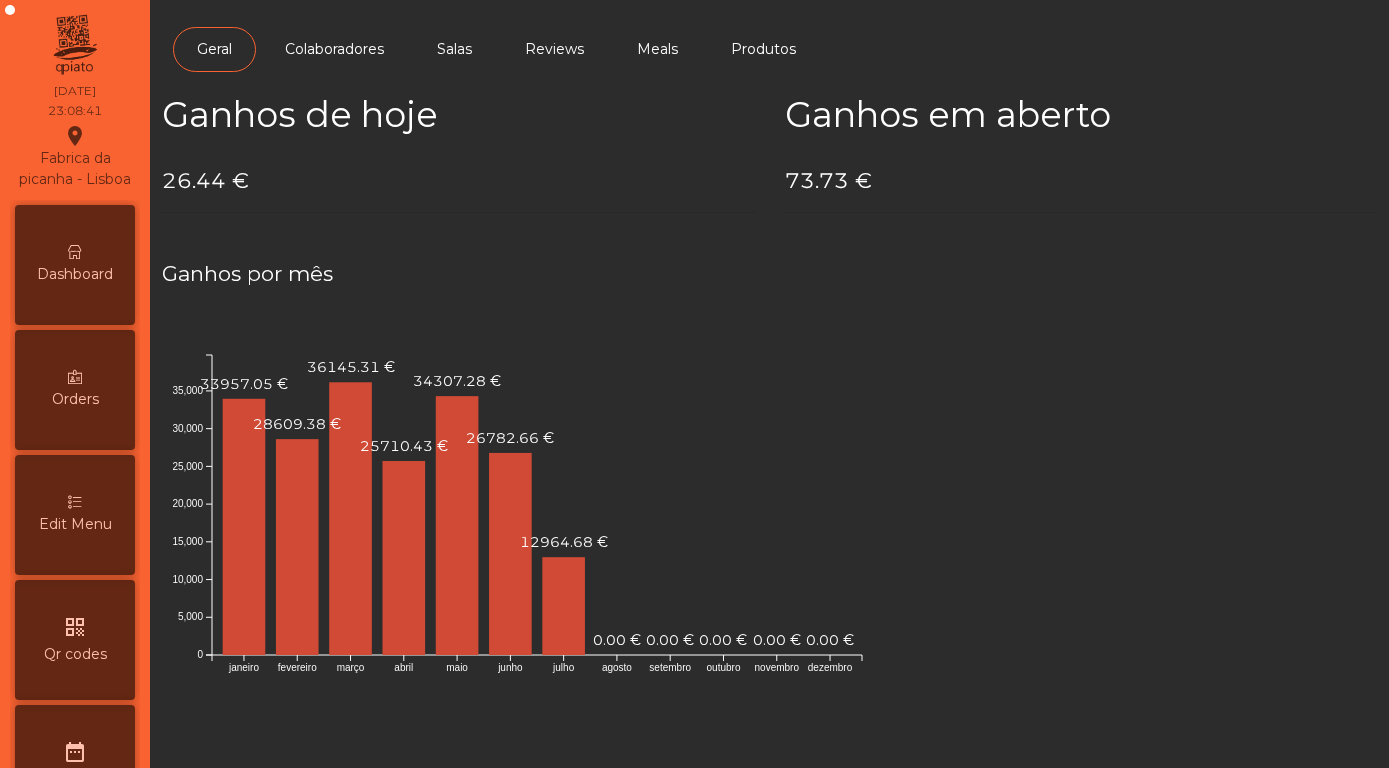 click on "Dashboard" at bounding box center [75, 265] 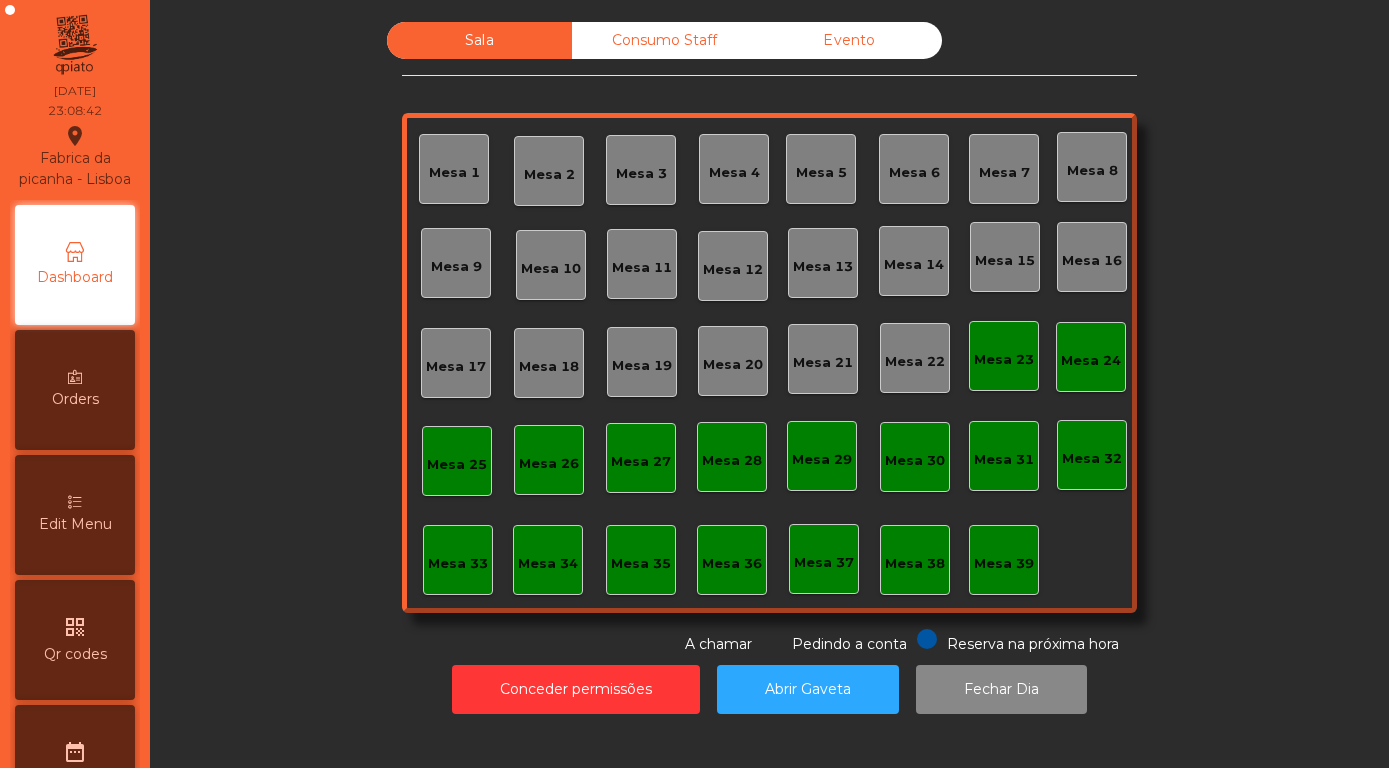click on "Evento" 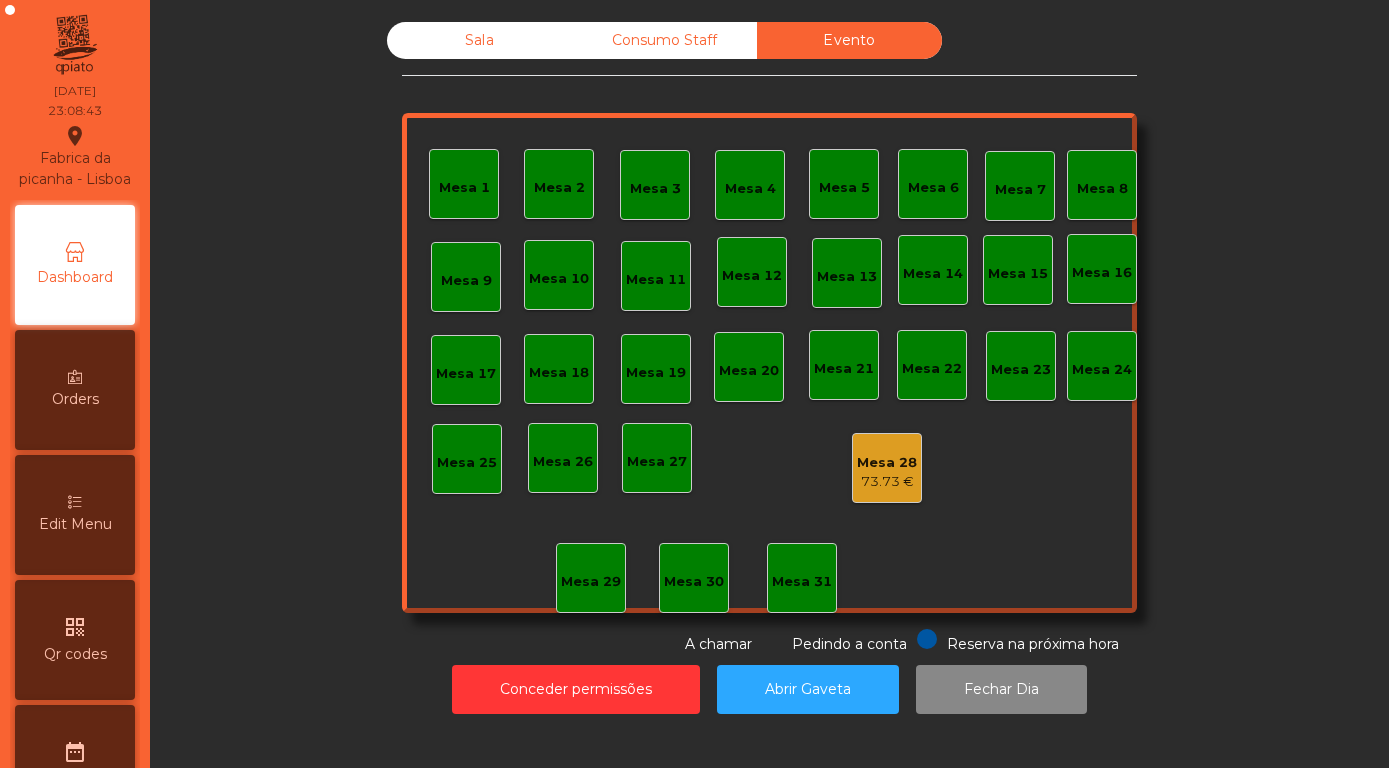 click on "Mesa 28" 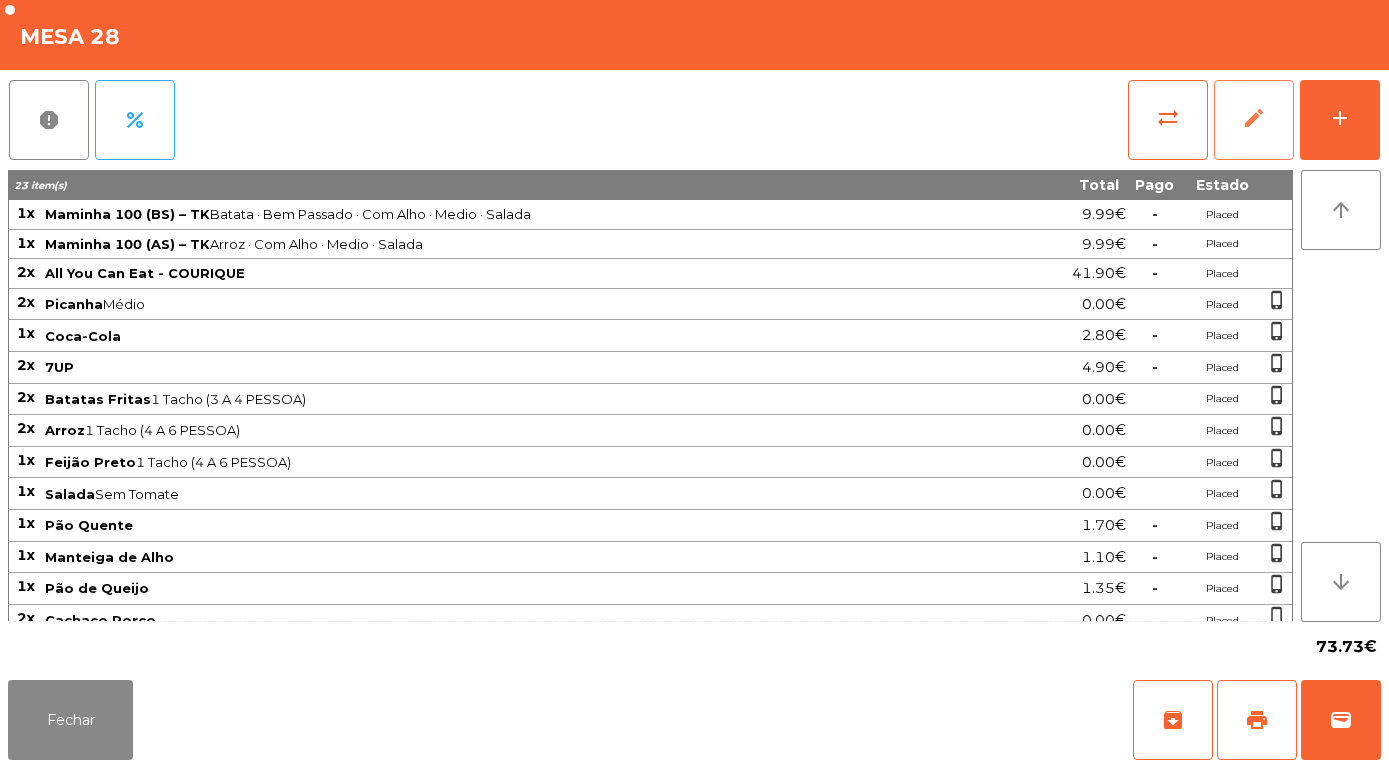 click on "edit" 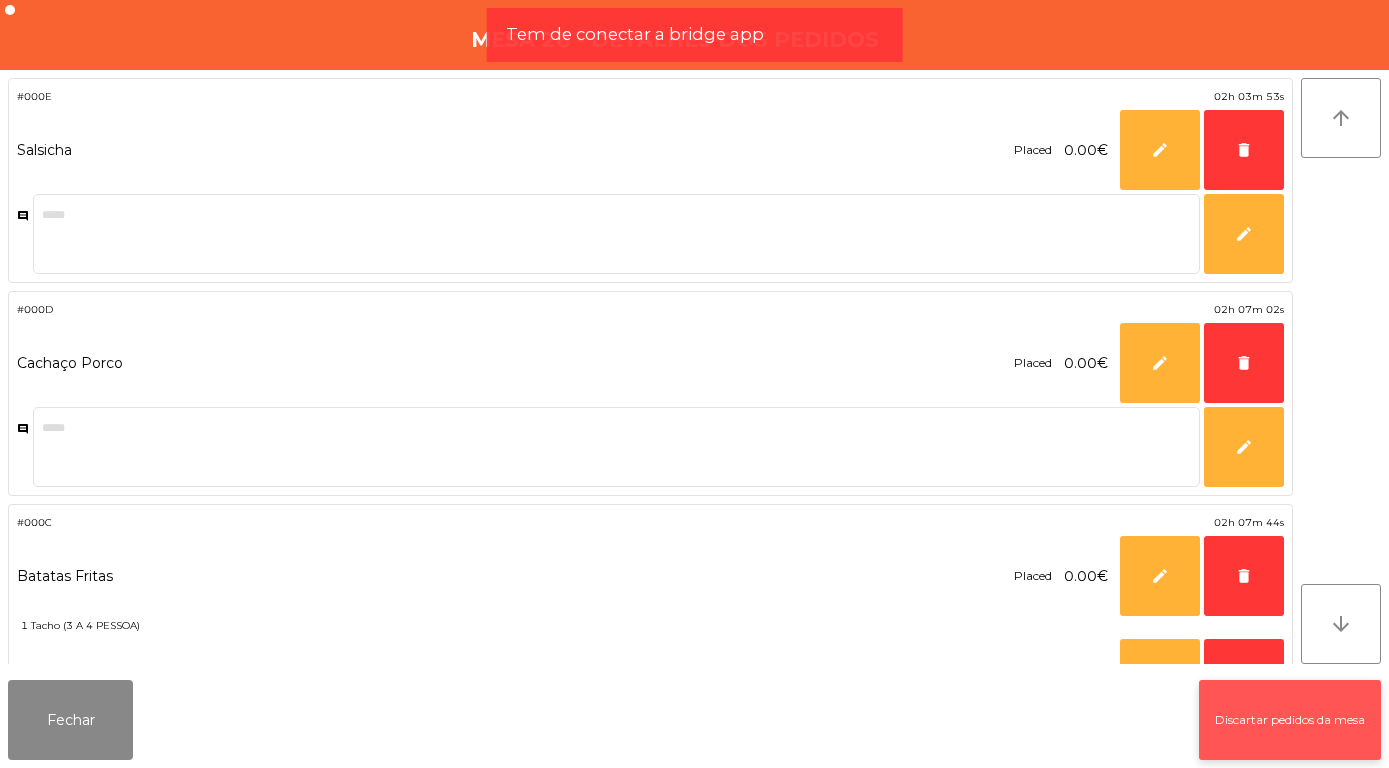 click on "Discartar pedidos da mesa" 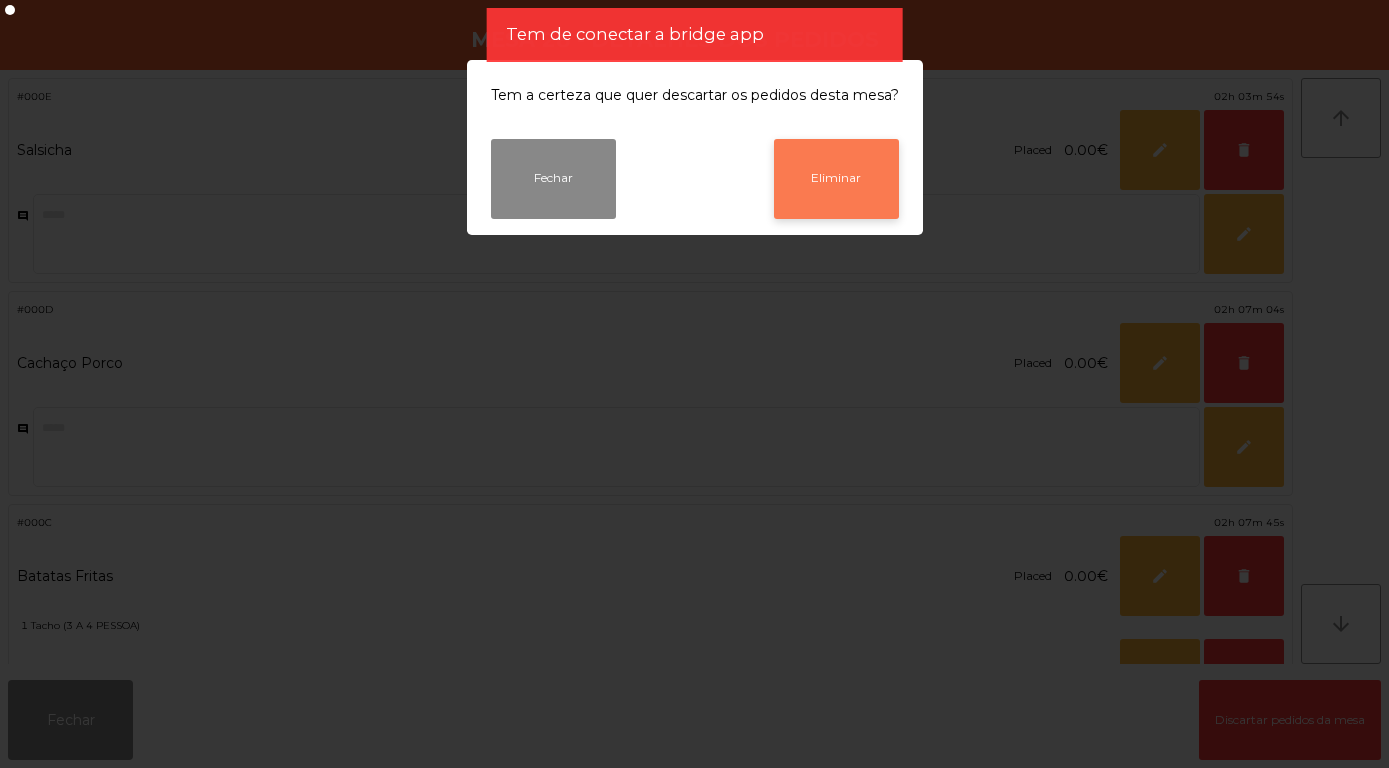 click on "Eliminar" 